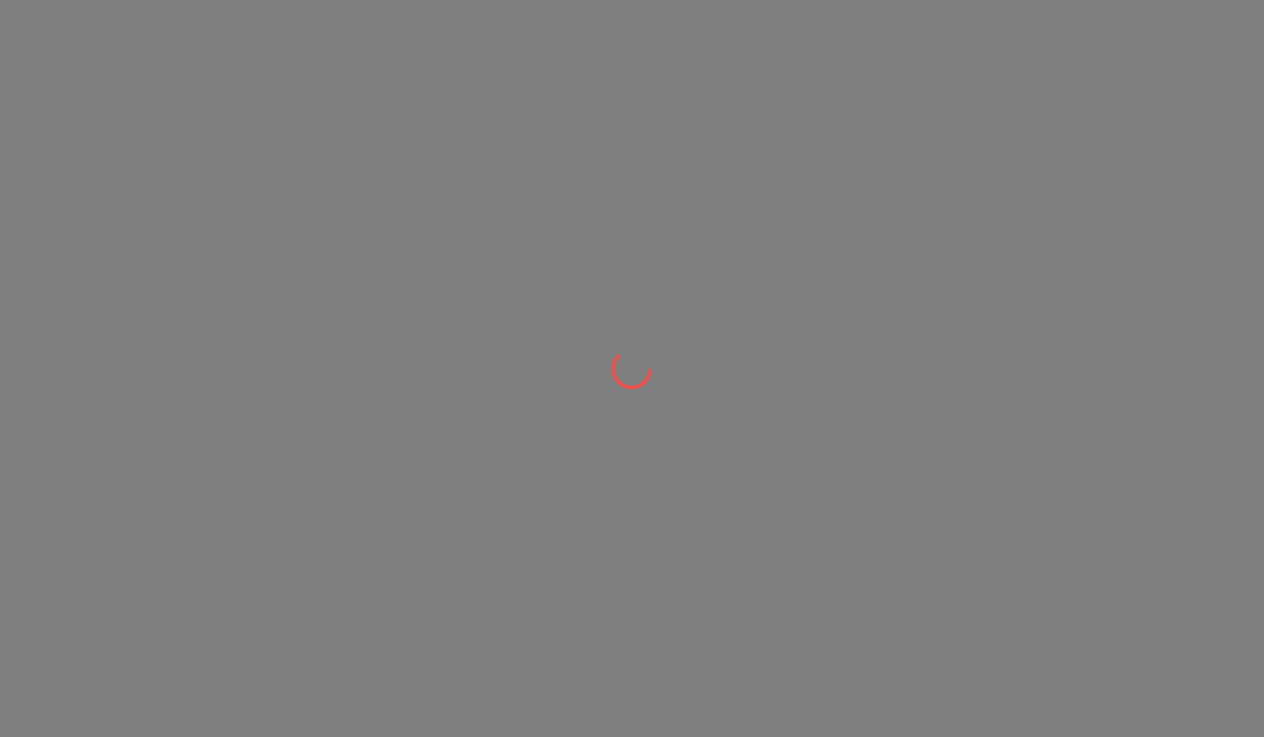 scroll, scrollTop: 0, scrollLeft: 0, axis: both 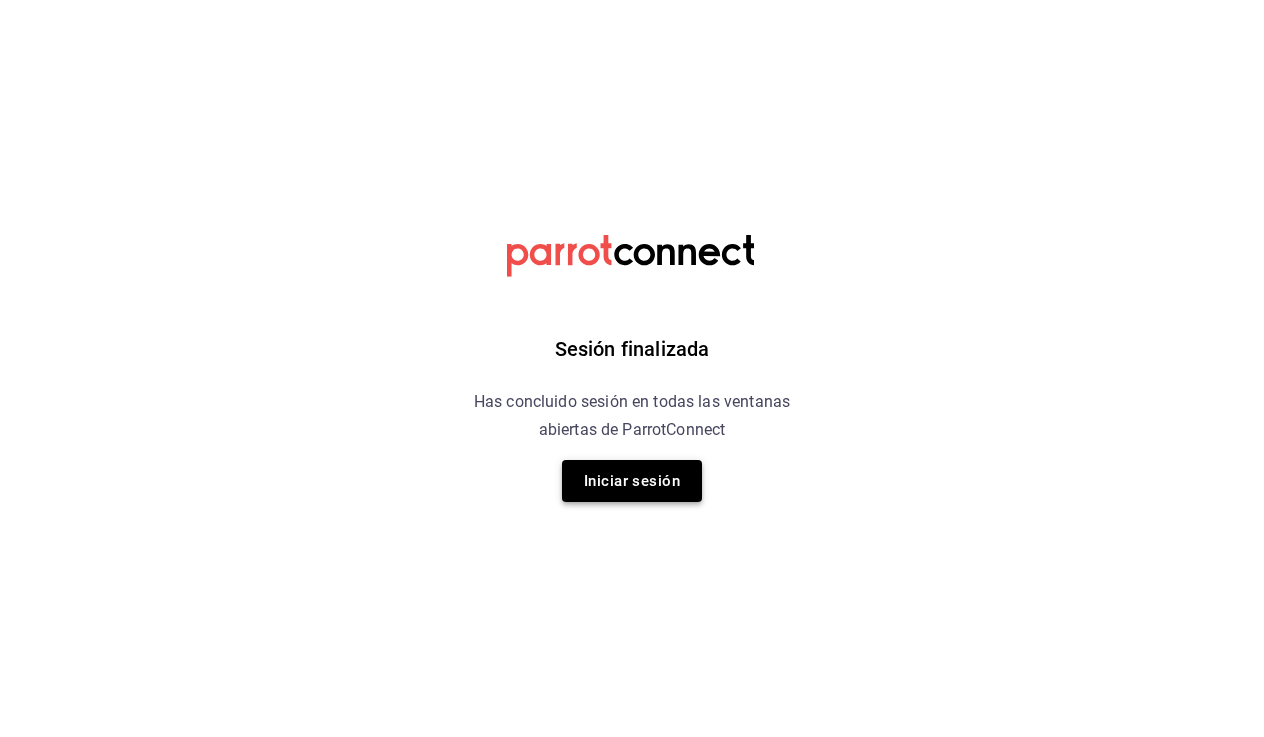 click on "Iniciar sesión" at bounding box center [632, 481] 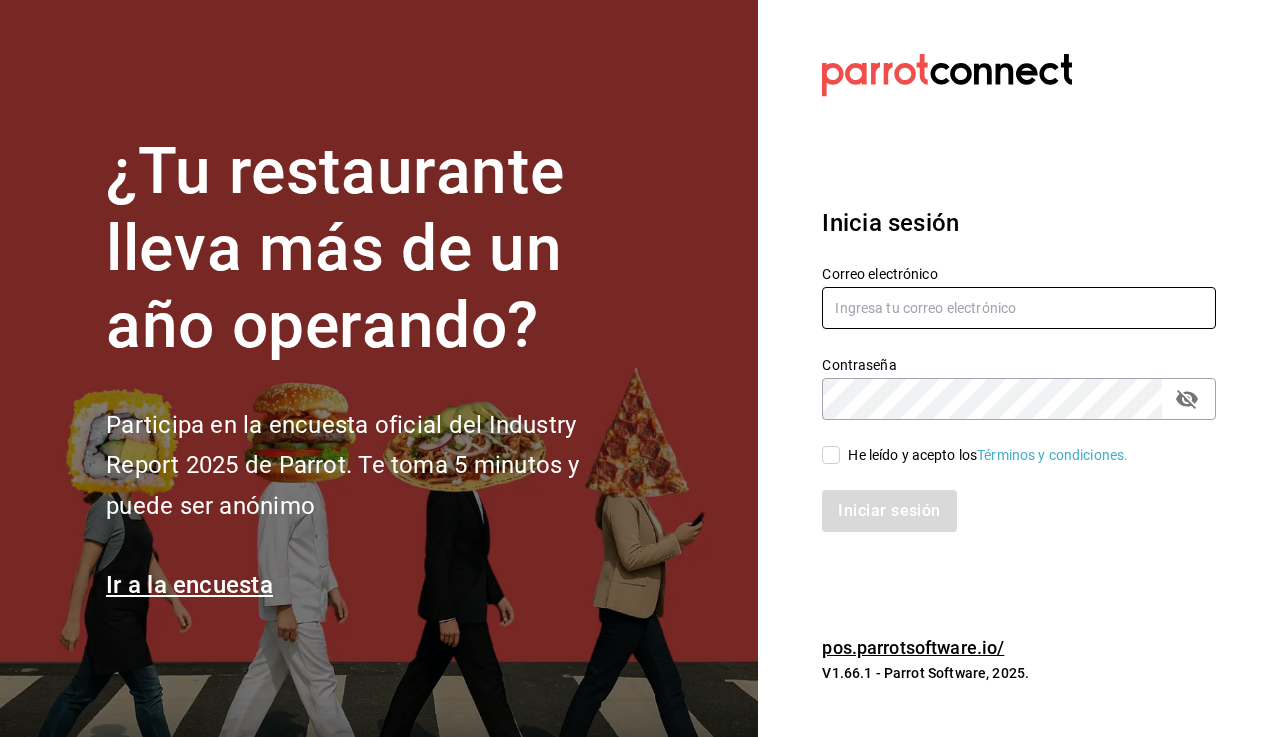 type on "[EMAIL]" 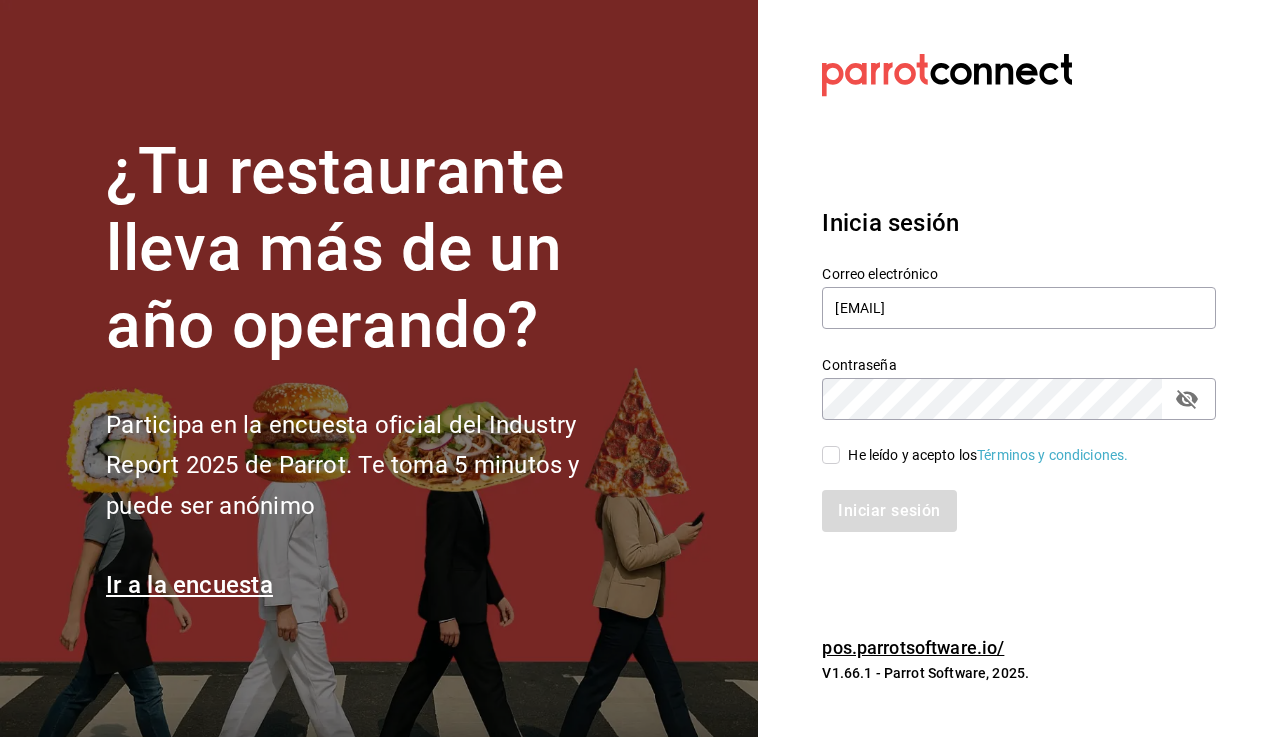 click on "He leído y acepto los  Términos y condiciones." at bounding box center [831, 455] 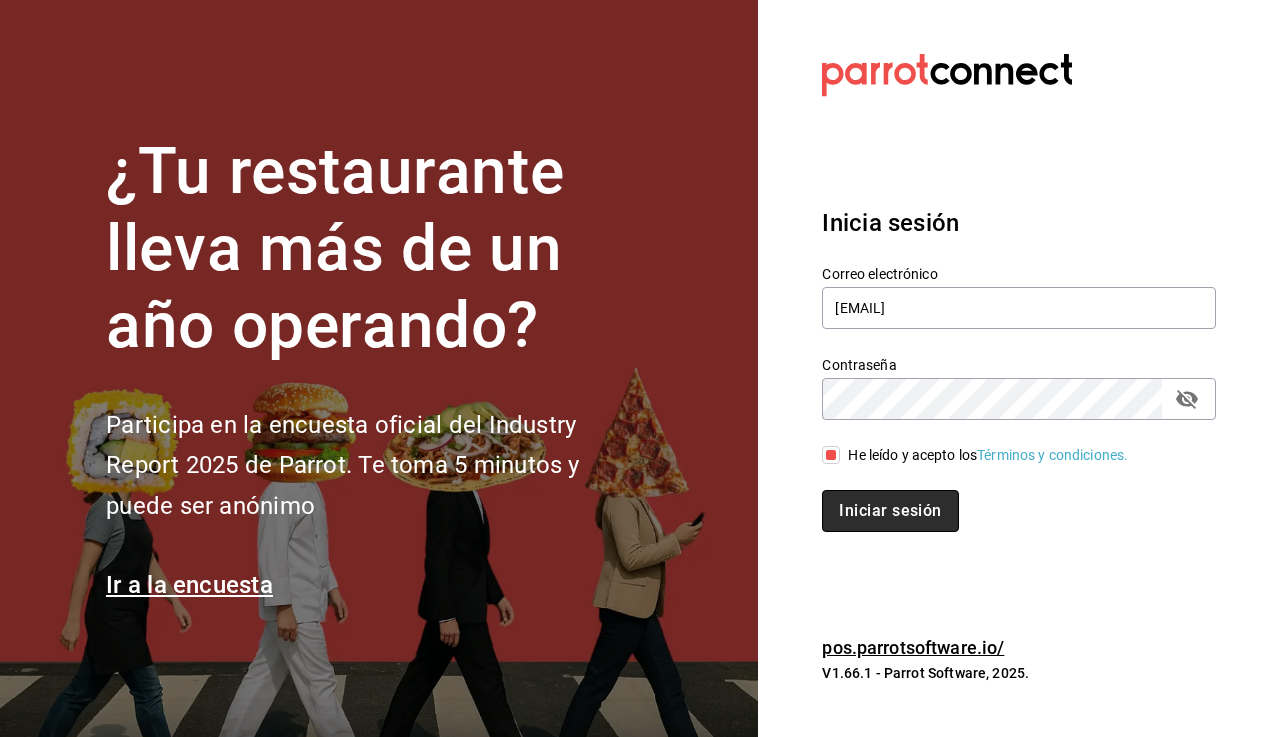 click on "Iniciar sesión" at bounding box center [890, 511] 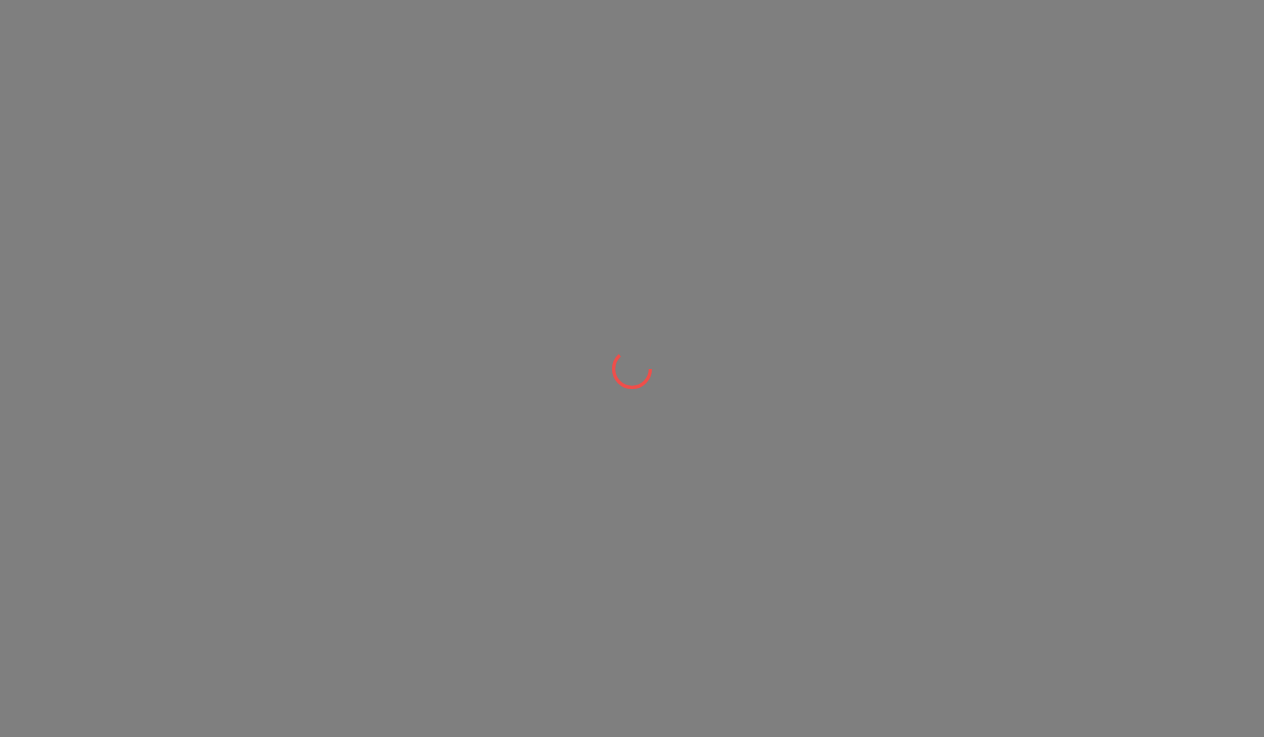 scroll, scrollTop: 0, scrollLeft: 0, axis: both 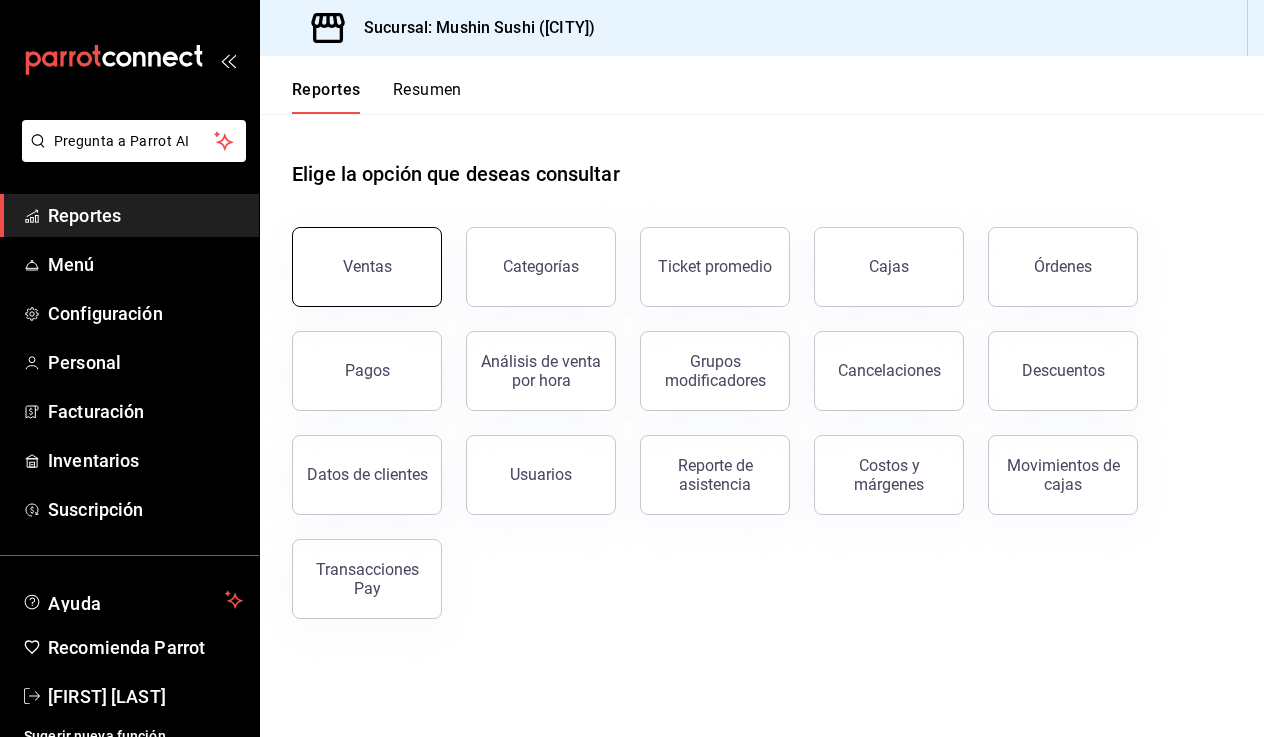 click on "Ventas" at bounding box center (367, 267) 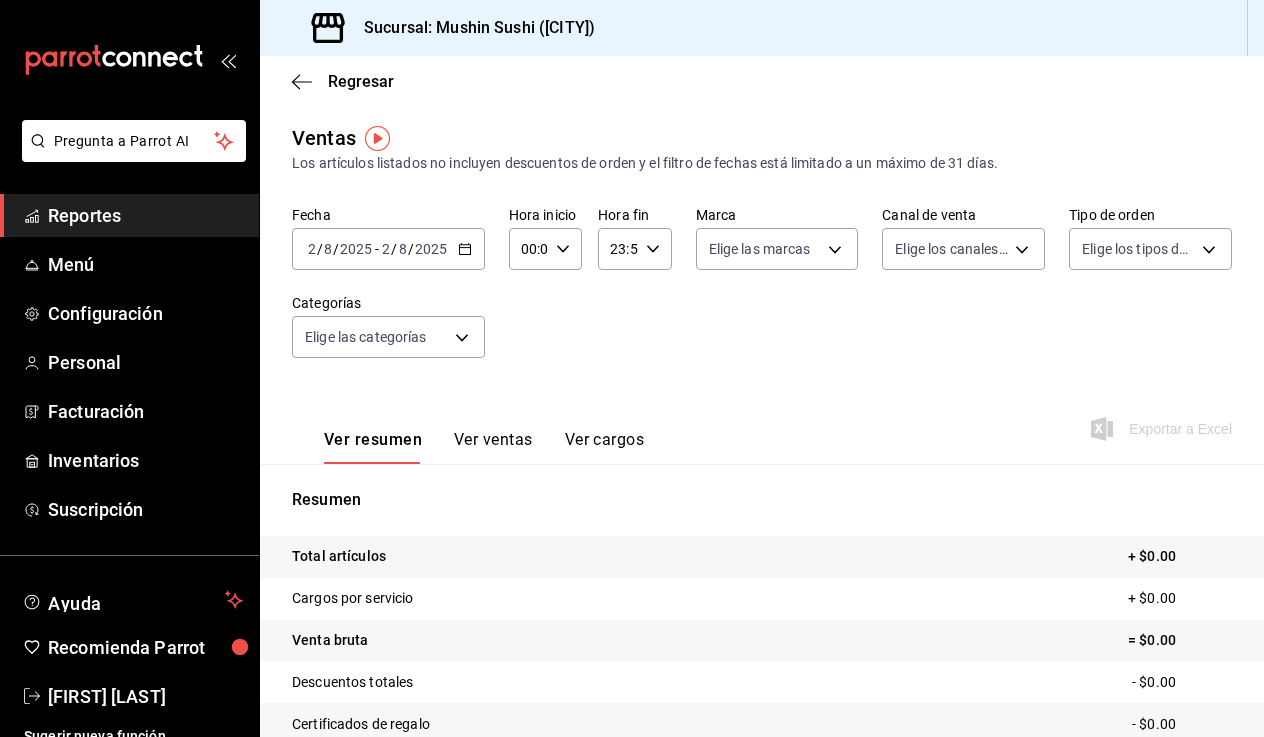 click on "[DATE] [DATE] / [DATE] [DATE] - [DATE] [DATE] [DATE] / [DATE] [DATE]" at bounding box center [388, 249] 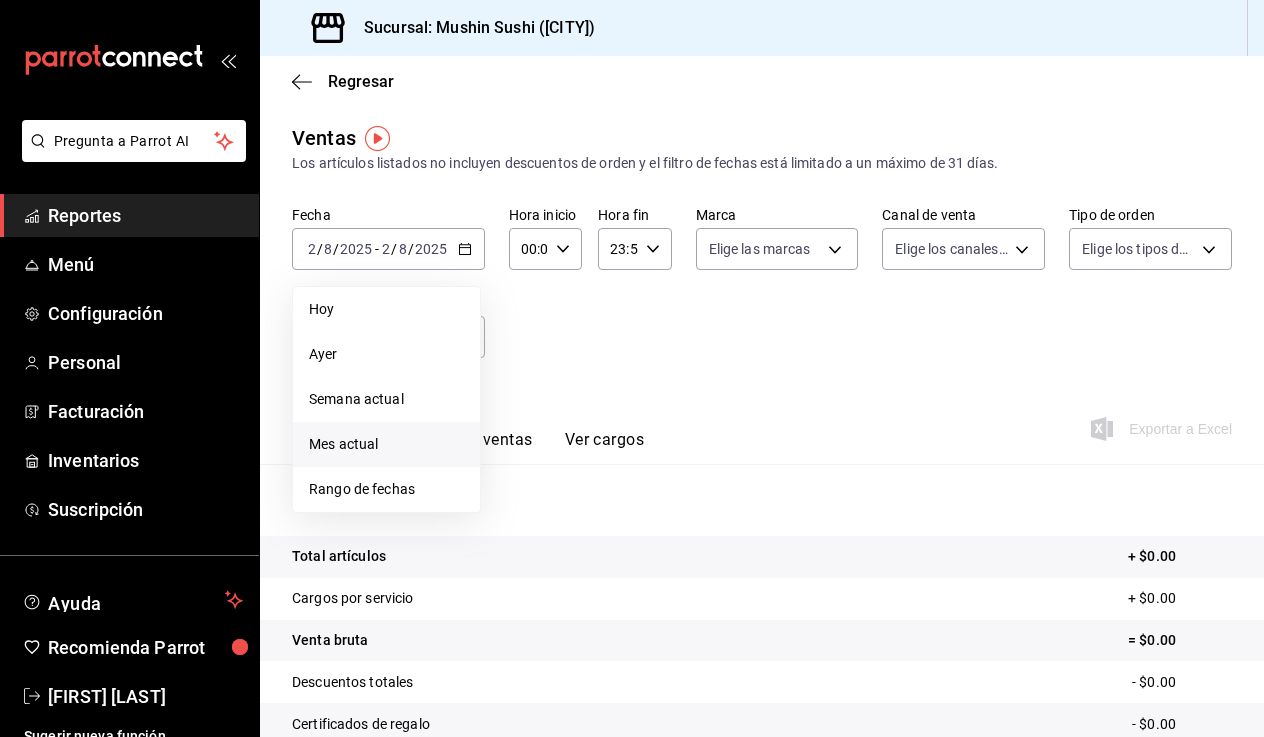 click on "Mes actual" at bounding box center [386, 444] 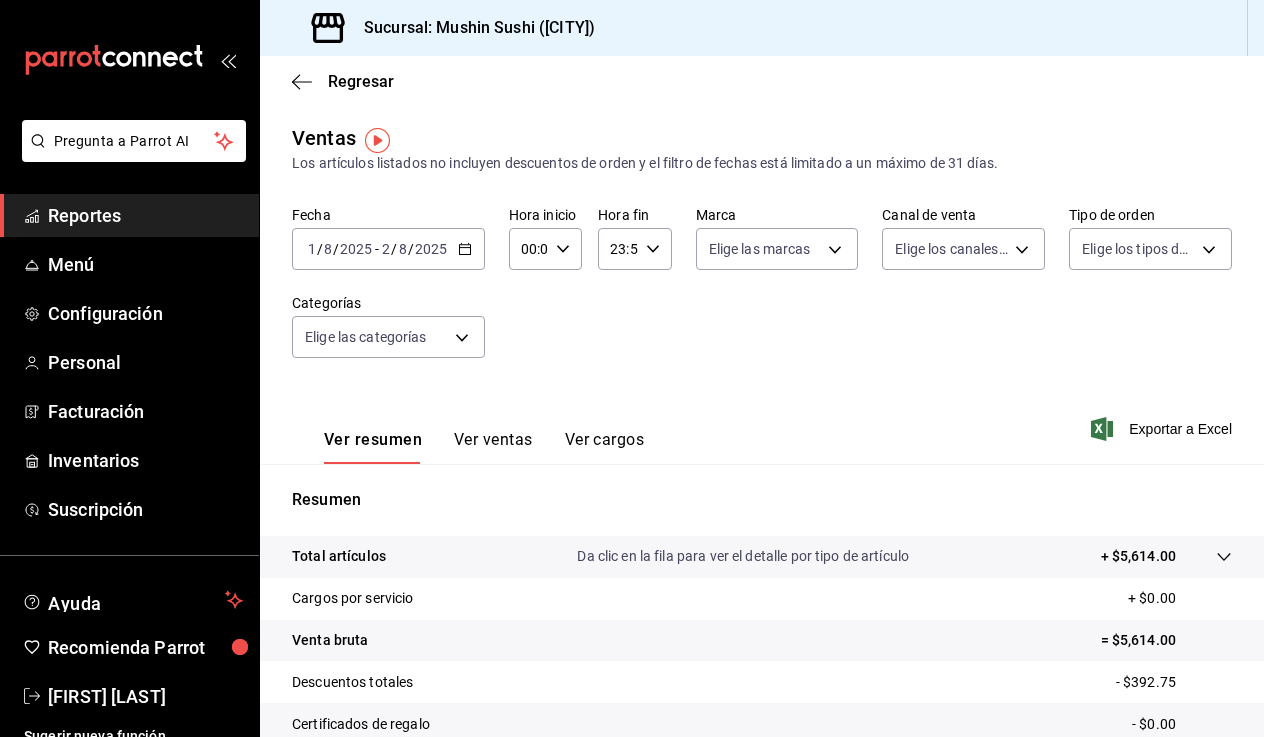 scroll, scrollTop: 0, scrollLeft: 0, axis: both 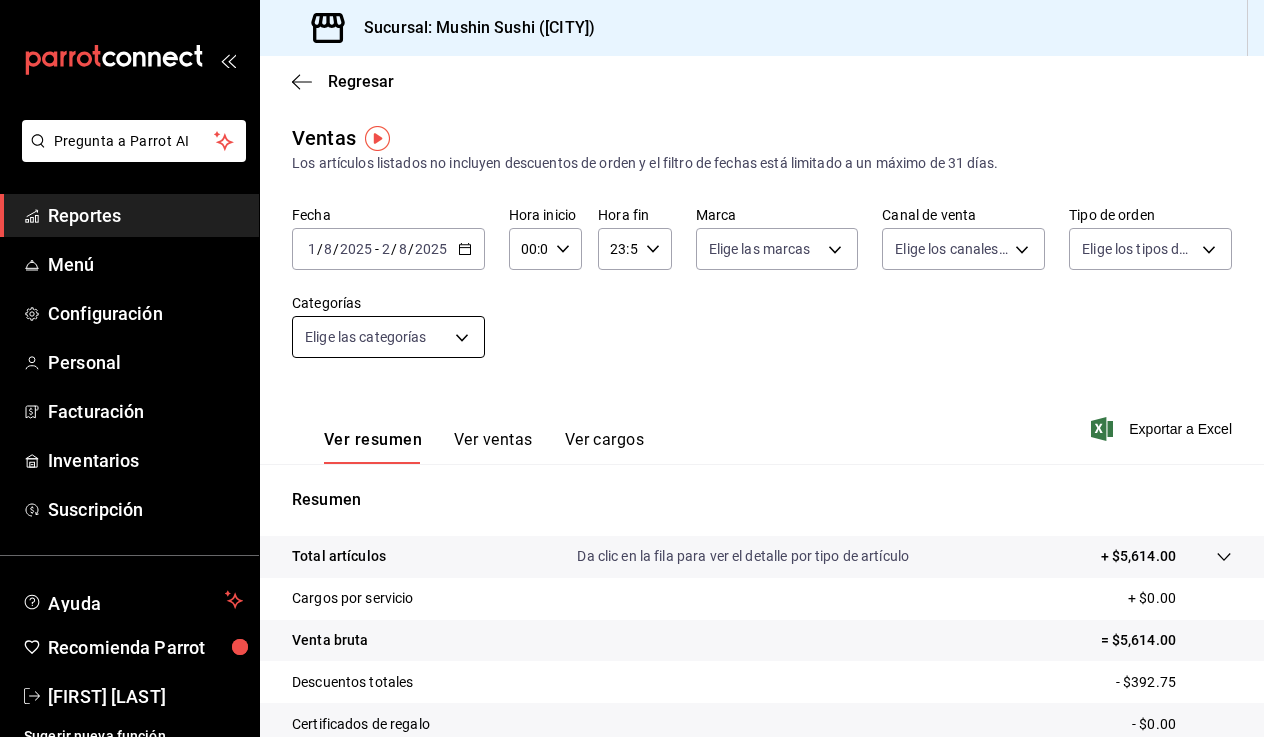 click on "Pregunta a Parrot AI Reportes   Menú   Configuración   Personal   Facturación   Inventarios   Suscripción   Ayuda Recomienda Parrot   [FIRST] [LAST]   Sugerir nueva función   Sucursal: Mushin Sushi ([CITY]) Regresar Ventas Los artículos listados no incluyen descuentos de orden y el filtro de fechas está limitado a un máximo de 31 días. Fecha [DATE]   / [DATE] - [DATE]   / [DATE] Hora inicio 00:00 Hora inicio Hora fin 23:59 Hora fin Marca Elige las marcas Canal de venta Elige los canales de venta Tipo de orden Elige los tipos de orden Categorías Elige las categorías Ver resumen Ver ventas Ver cargos Exportar a Excel Resumen Total artículos Da clic en la fila para ver el detalle por tipo de artículo + $[AMOUNT] Cargos por servicio + $[AMOUNT] Venta bruta = $[AMOUNT] Descuentos totales - $[AMOUNT] Certificados de regalo - $[AMOUNT] Venta total = $[AMOUNT] Impuestos - $[AMOUNT] Venta neta = $[AMOUNT] Pregunta a Parrot AI Reportes   Menú   Configuración   Personal   Facturación   Inventarios" at bounding box center (632, 368) 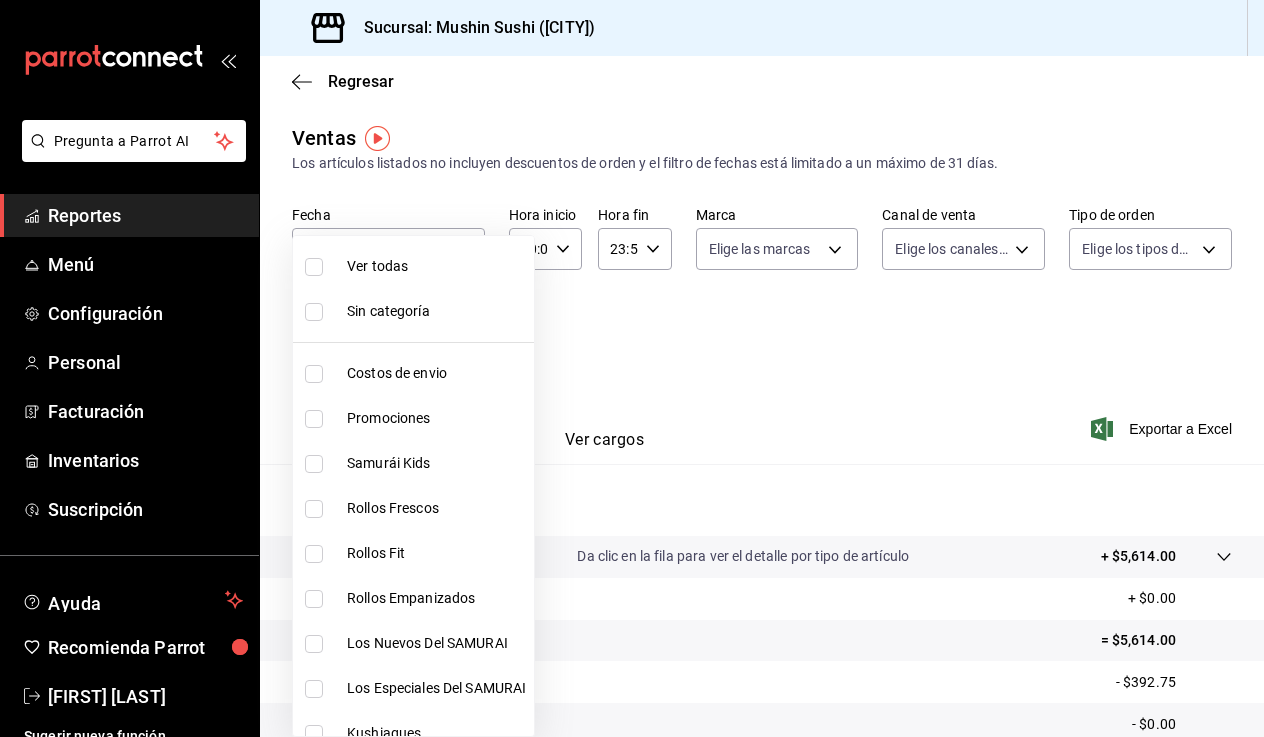 click at bounding box center (632, 368) 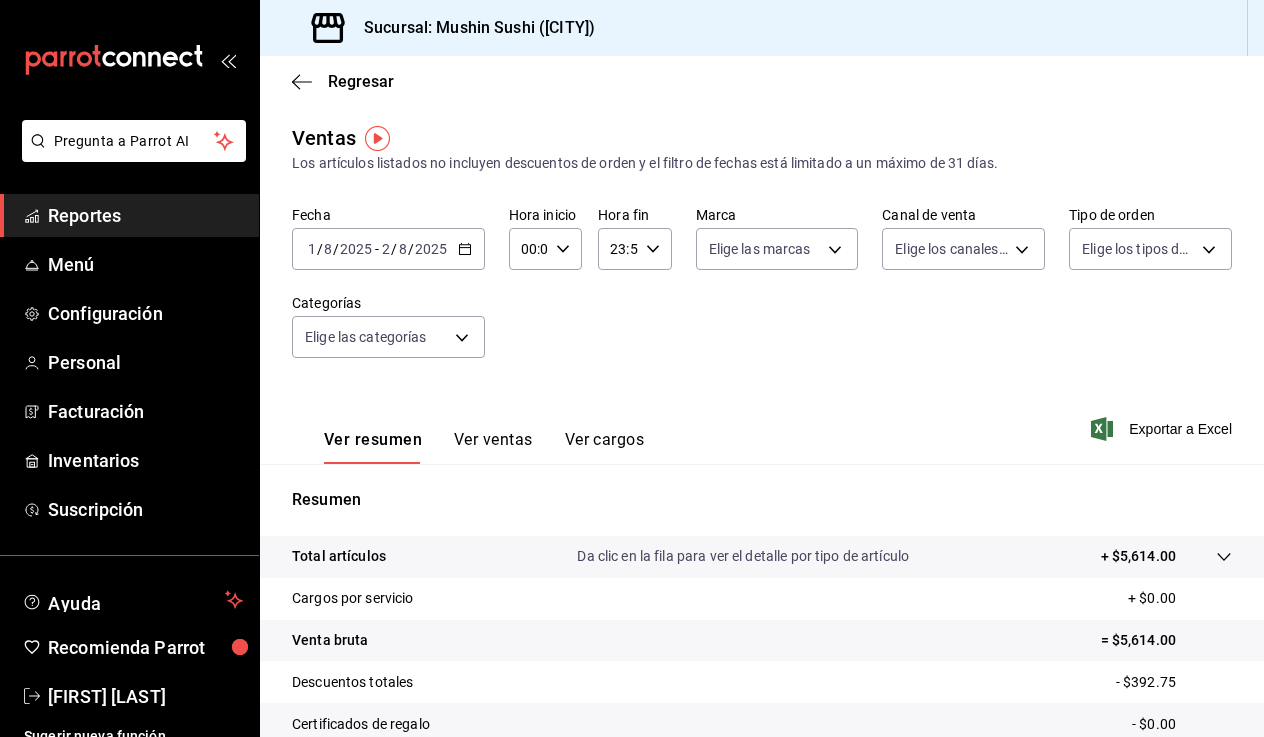 click on "[DATE] [DATE] / [DATE] [DATE] - [DATE] [DATE] [DATE] / [DATE] [DATE]" at bounding box center (388, 249) 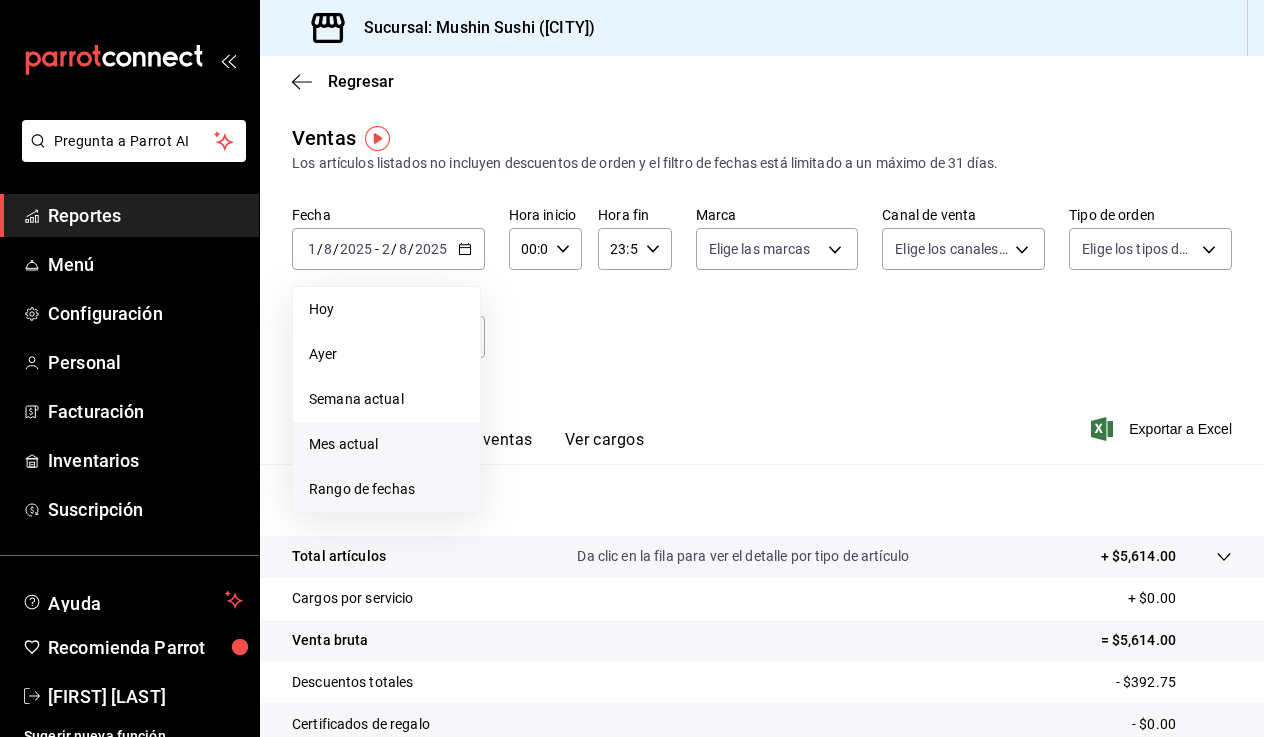 click on "Rango de fechas" at bounding box center [386, 489] 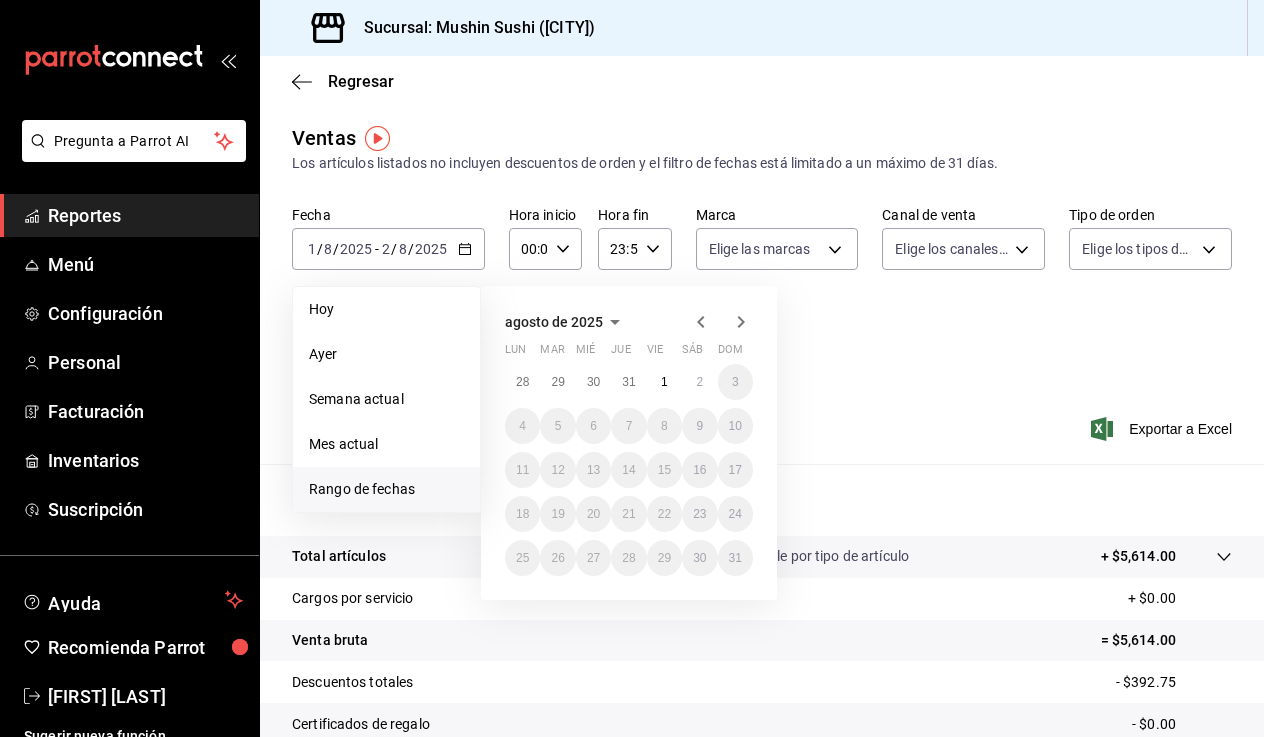 click 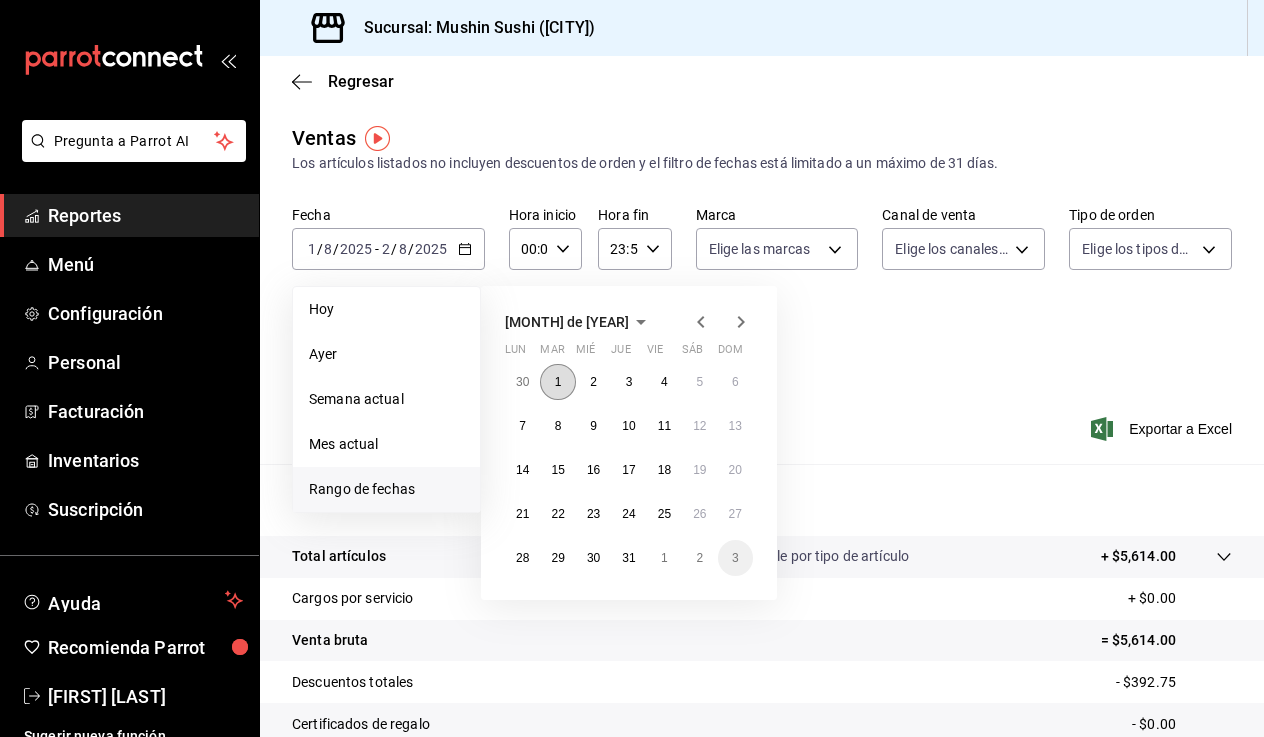 click on "1" at bounding box center [557, 382] 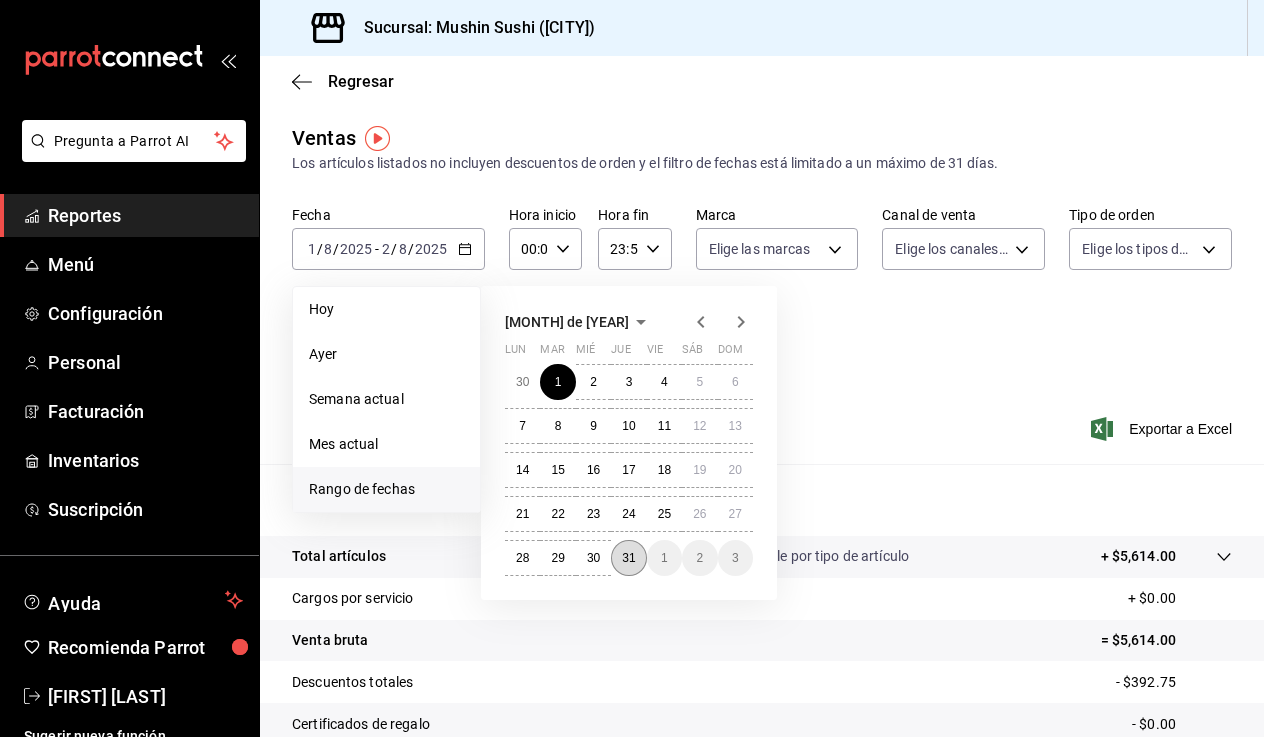click on "31" at bounding box center [628, 558] 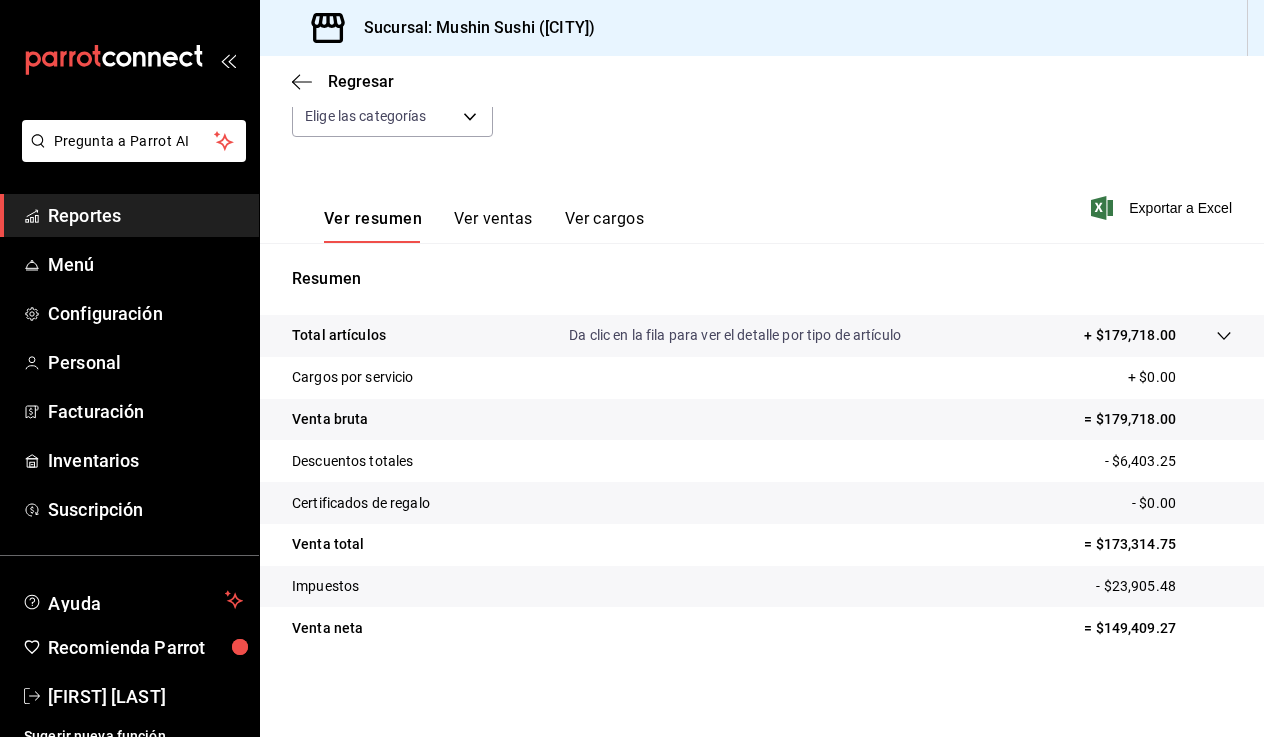 scroll, scrollTop: 221, scrollLeft: 0, axis: vertical 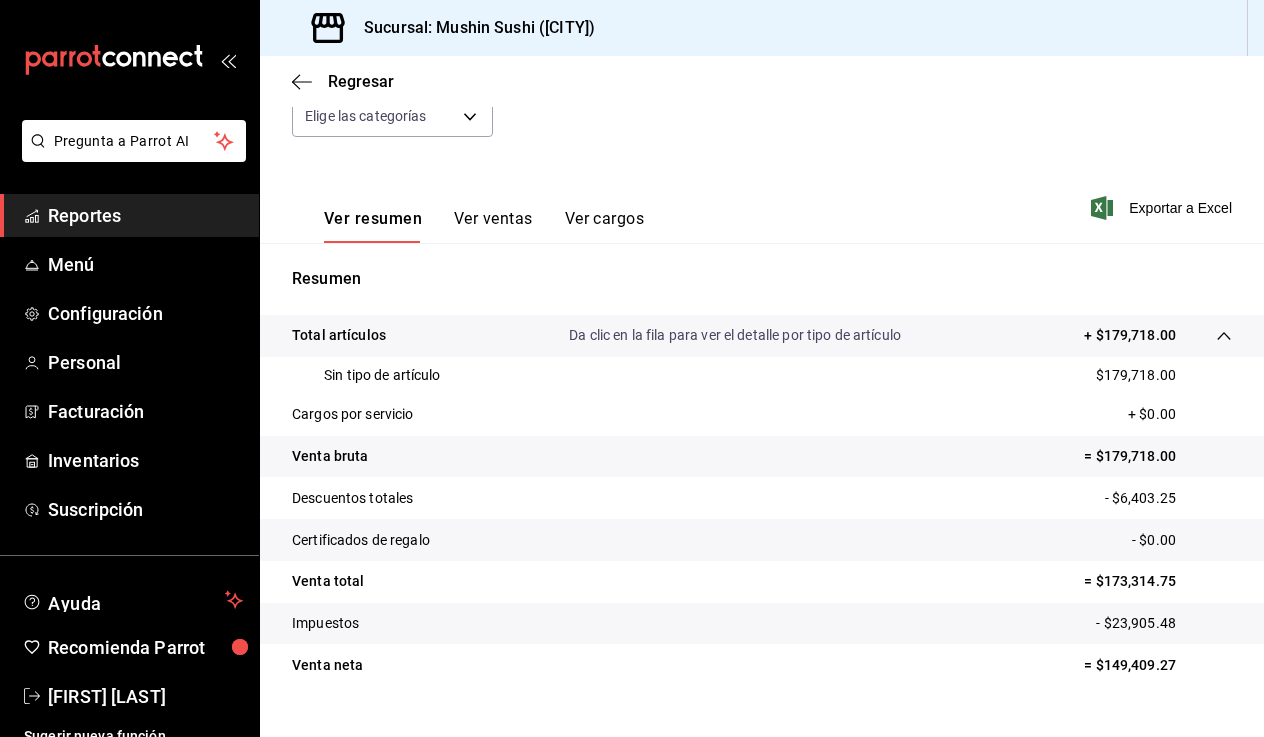 click on "Da clic en la fila para ver el detalle por tipo de artículo" at bounding box center (735, 335) 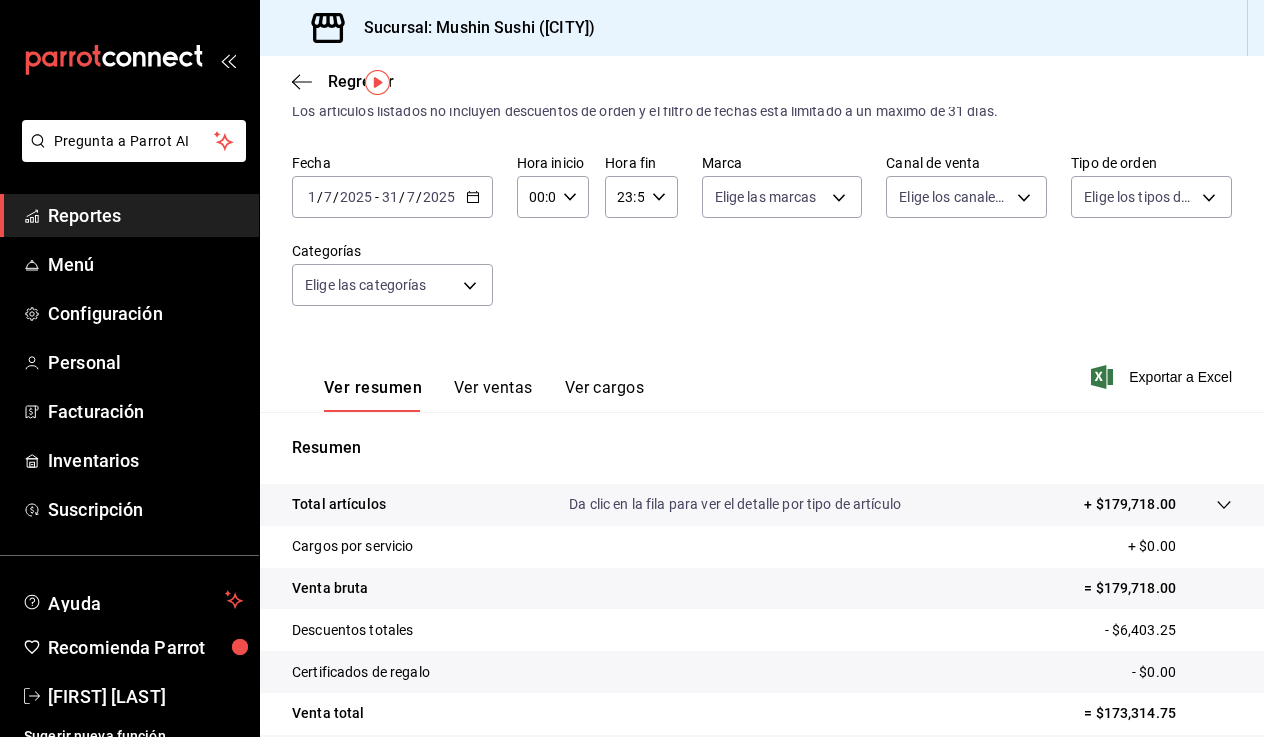 scroll, scrollTop: 48, scrollLeft: 0, axis: vertical 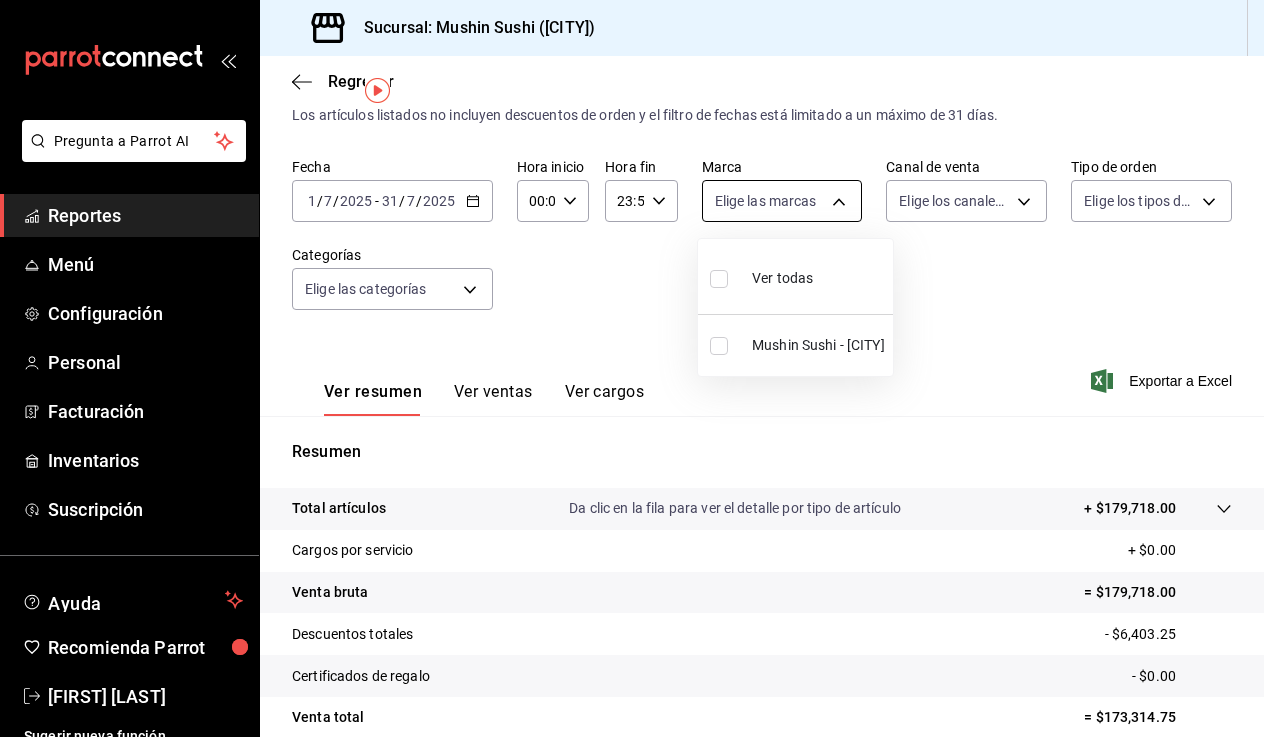 click on "Pregunta a Parrot AI Reportes   Menú   Configuración   Personal   Facturación   Inventarios   Suscripción   Ayuda Recomienda Parrot   [FIRST] [LAST]   Sugerir nueva función   Sucursal: Mushin Sushi ([CITY]) Regresar Ventas Los artículos listados no incluyen descuentos de orden y el filtro de fechas está limitado a un máximo de 31 días. Fecha [DATE]   / [DATE] - [DATE]   / [DATE] Hora inicio 00:00 Hora inicio Hora fin 23:59 Hora fin Marca Elige las marcas Canal de venta Elige los canales de venta Tipo de orden Elige los tipos de orden Categorías Elige las categorías Ver resumen Ver ventas Ver cargos Exportar a Excel Resumen Total artículos Da clic en la fila para ver el detalle por tipo de artículo + $[AMOUNT] Cargos por servicio + $[AMOUNT] Venta bruta = $[AMOUNT] Descuentos totales - $[AMOUNT] Certificados de regalo - $[AMOUNT] Venta total = $[AMOUNT] Impuestos - $[AMOUNT] Venta neta = $[AMOUNT] Pregunta a Parrot AI Reportes   Menú   Configuración   Personal   Facturación   Inventarios" at bounding box center (632, 368) 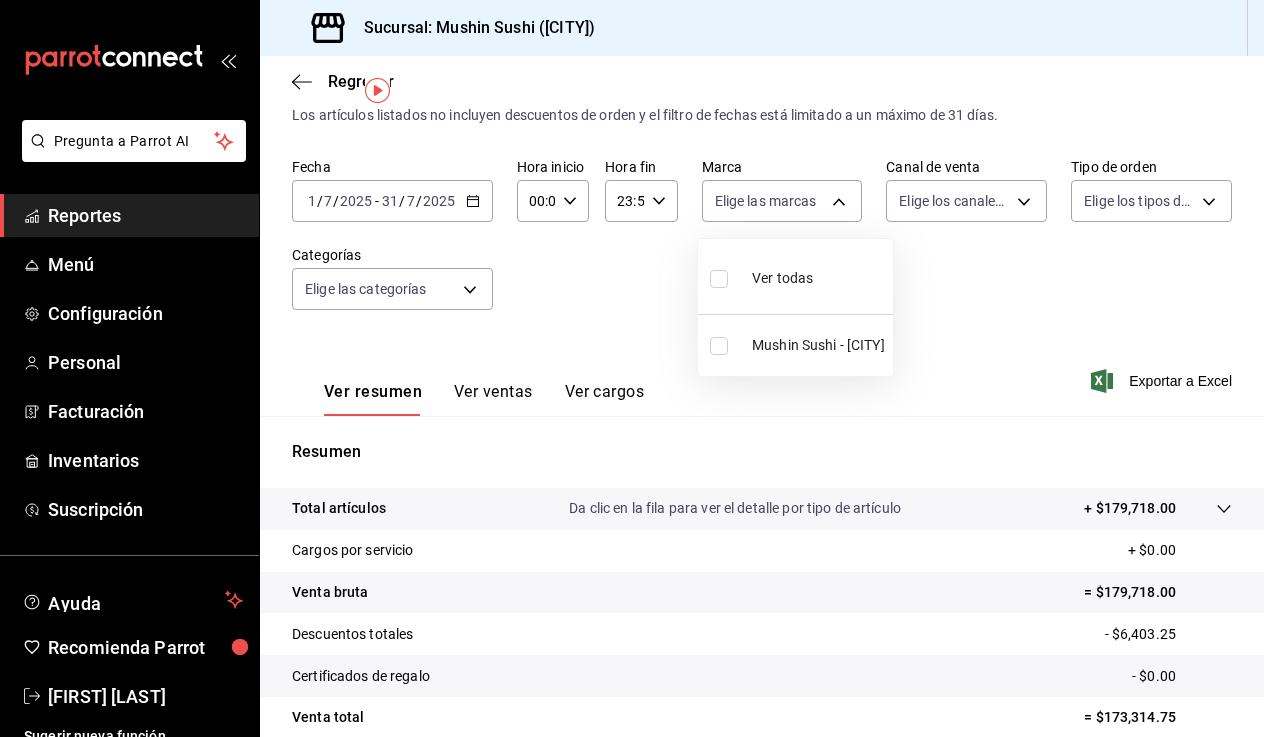 click at bounding box center [632, 368] 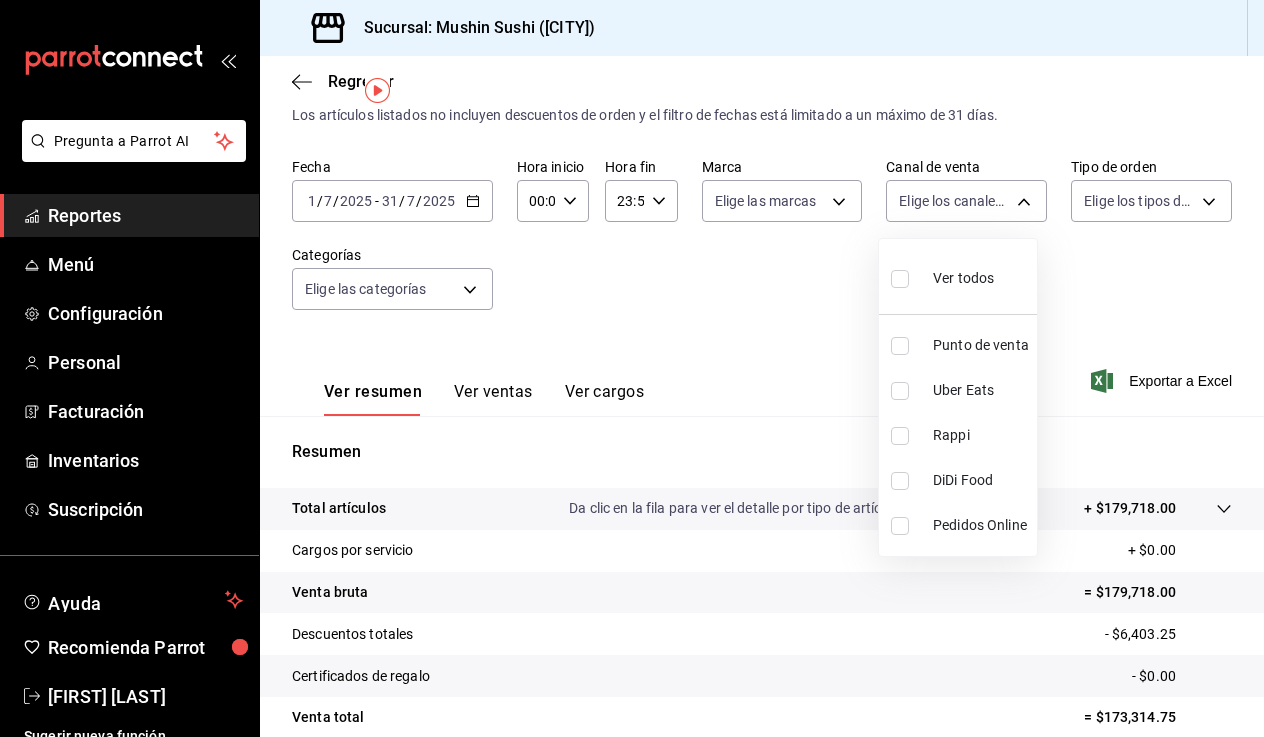 click on "Pregunta a Parrot AI Reportes   Menú   Configuración   Personal   Facturación   Inventarios   Suscripción   Ayuda Recomienda Parrot   [FIRST] [LAST]   Sugerir nueva función   Sucursal: Mushin Sushi ([CITY]) Regresar Ventas Los artículos listados no incluyen descuentos de orden y el filtro de fechas está limitado a un máximo de 31 días. Fecha [DATE]   / [DATE] - [DATE]   / [DATE] Hora inicio 00:00 Hora inicio Hora fin 23:59 Hora fin Marca Elige las marcas Canal de venta Elige los canales de venta Tipo de orden Elige los tipos de orden Categorías Elige las categorías Ver resumen Ver ventas Ver cargos Exportar a Excel Resumen Total artículos Da clic en la fila para ver el detalle por tipo de artículo + $[AMOUNT] Cargos por servicio + $[AMOUNT] Venta bruta = $[AMOUNT] Descuentos totales - $[AMOUNT] Certificados de regalo - $[AMOUNT] Venta total = $[AMOUNT] Impuestos - $[AMOUNT] Venta neta = $[AMOUNT] Pregunta a Parrot AI Reportes   Menú   Configuración   Personal   Facturación   Inventarios" at bounding box center [632, 368] 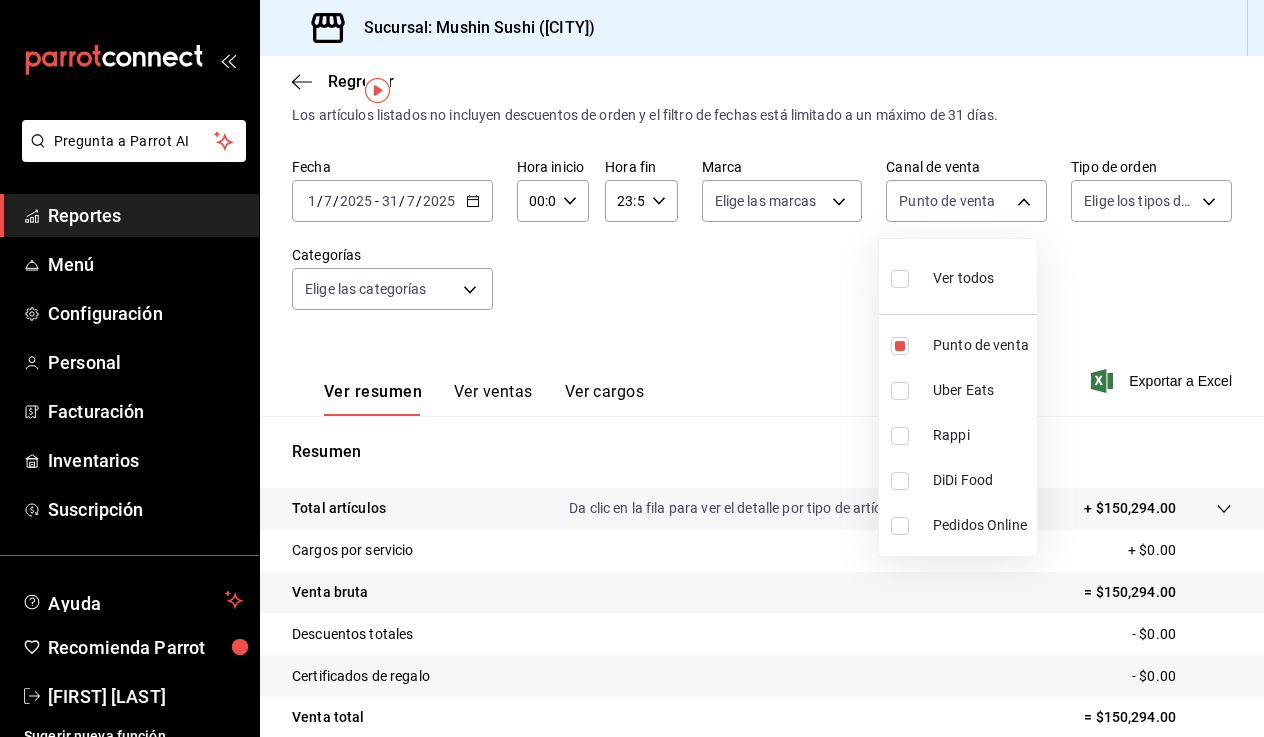 click at bounding box center [632, 368] 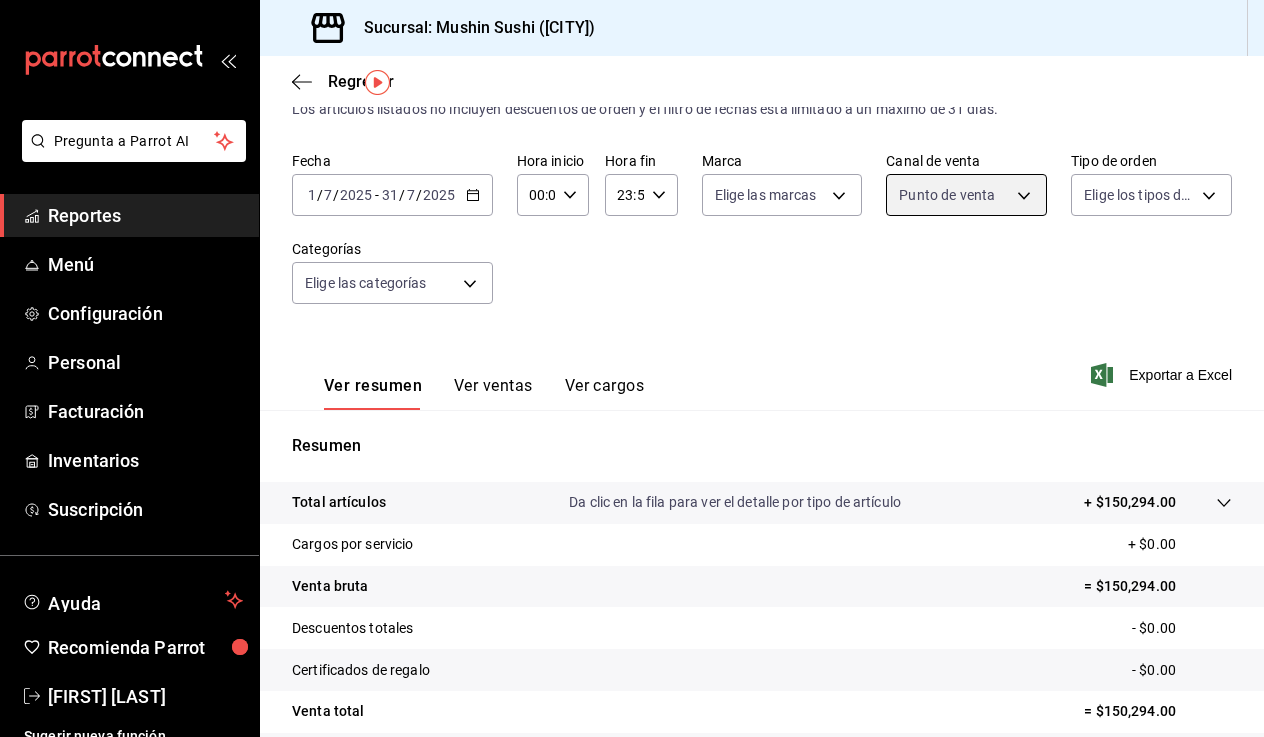 scroll, scrollTop: 55, scrollLeft: 0, axis: vertical 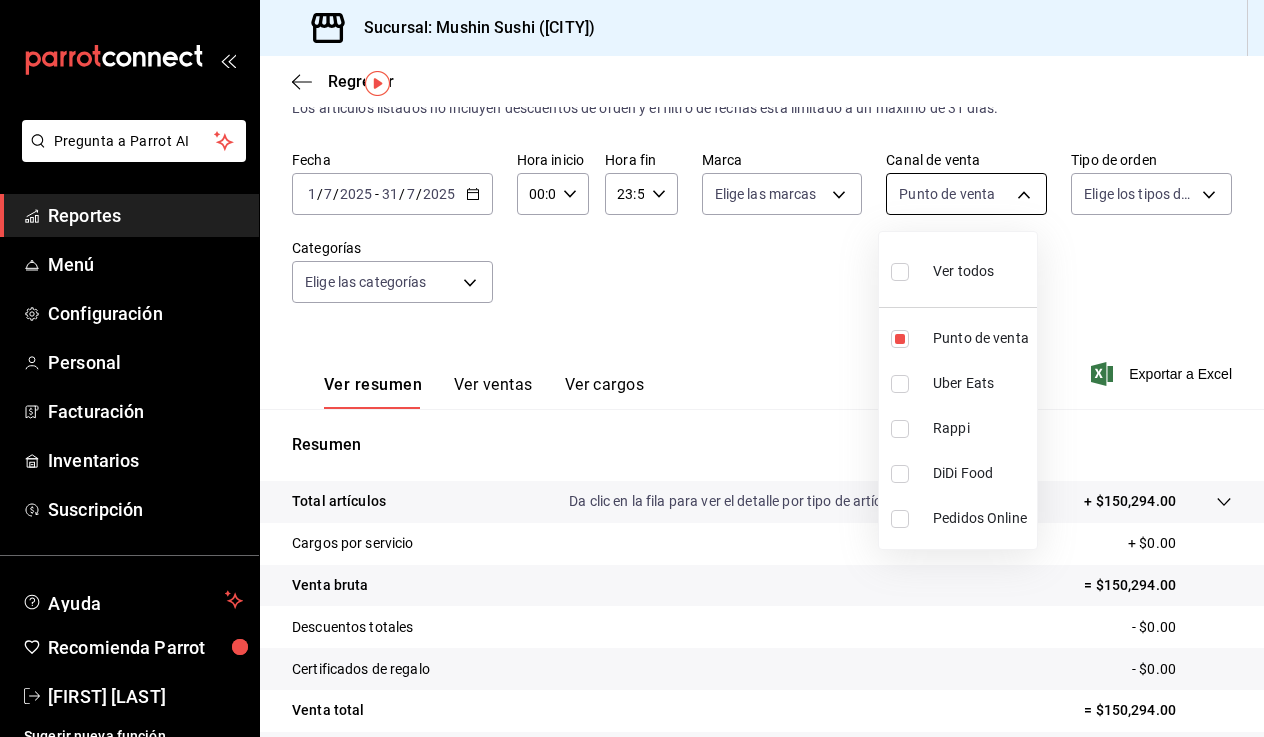 click on "Pregunta a Parrot AI Reportes   Menú   Configuración   Personal   Facturación   Inventarios   Suscripción   Ayuda Recomienda Parrot   Angel Medina   Sugerir nueva función   Sucursal: Mushin Sushi ([CITY]) Regresar Ventas Los artículos listados no incluyen descuentos de orden y el filtro de fechas está limitado a un máximo de 31 días. Fecha 2025-07-01 1 / 7 / 2025 - 2025-07-31 31 / 7 / 2025 Hora inicio 00:00 Hora inicio Hora fin 23:59 Hora fin Marca Elige las marcas Canal de venta Punto de venta PARROT Tipo de orden Elige los tipos de orden Categorías Elige las categorías Ver resumen Ver ventas Ver cargos Exportar a Excel Resumen Total artículos Da clic en la fila para ver el detalle por tipo de artículo + $150,294.00 Cargos por servicio + $0.00 Venta bruta = $150,294.00 Descuentos totales - $0.00 Certificados de regalo - $0.00 Venta total = $150,294.00 Impuestos - $20,730.21 Venta neta = $129,563.79 Pregunta a Parrot AI Reportes   Menú   Configuración   Personal   Facturación" at bounding box center (632, 368) 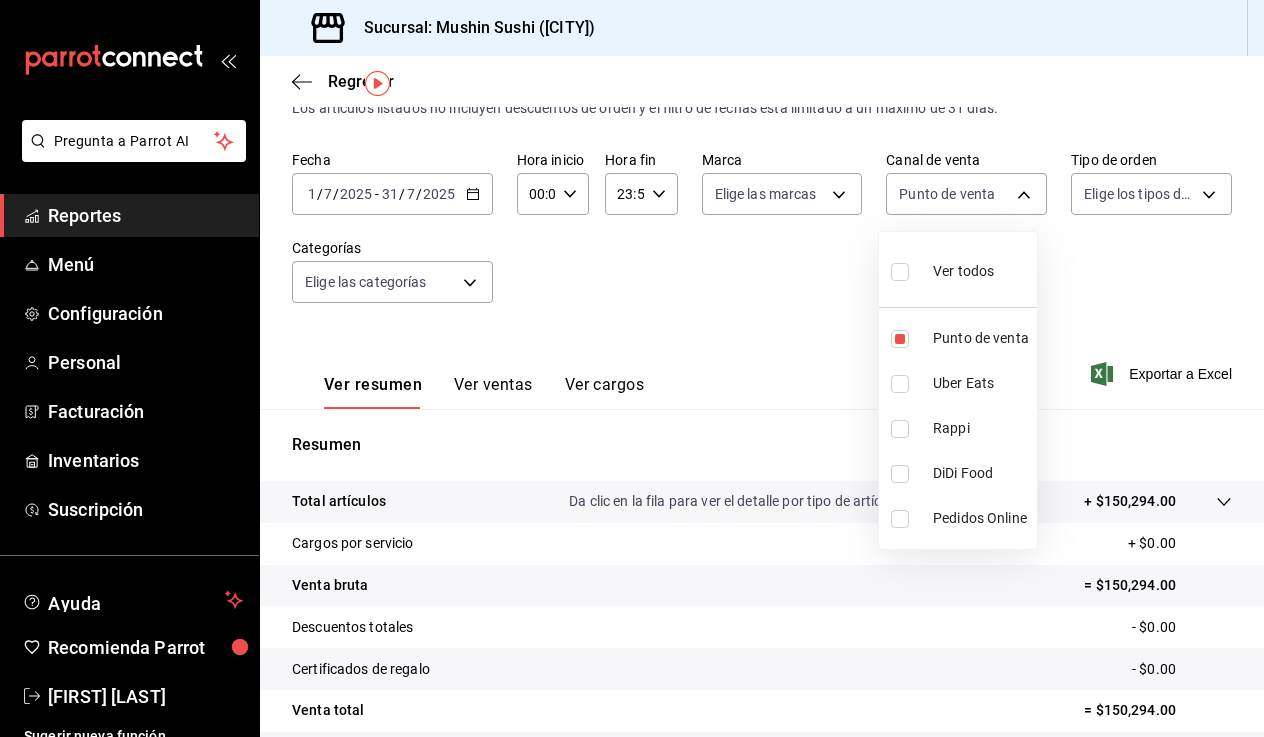 click at bounding box center (904, 271) 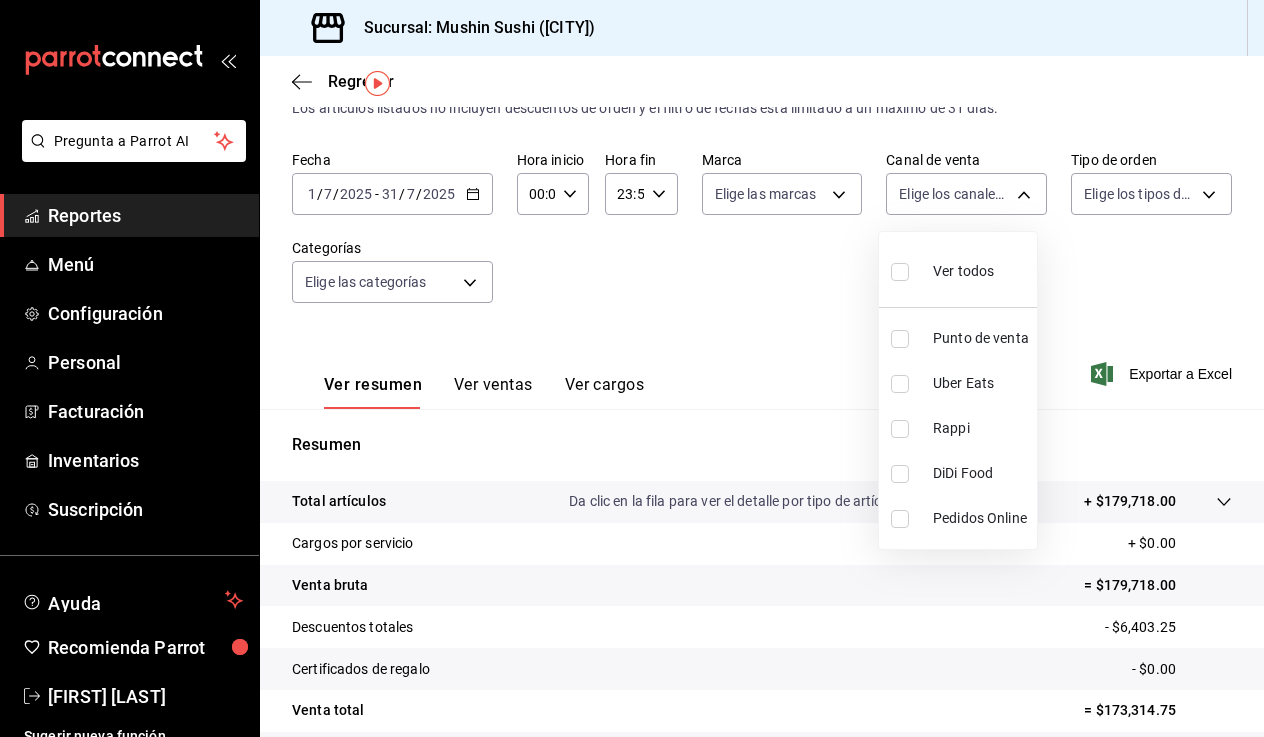 click on "Punto de venta" at bounding box center (981, 338) 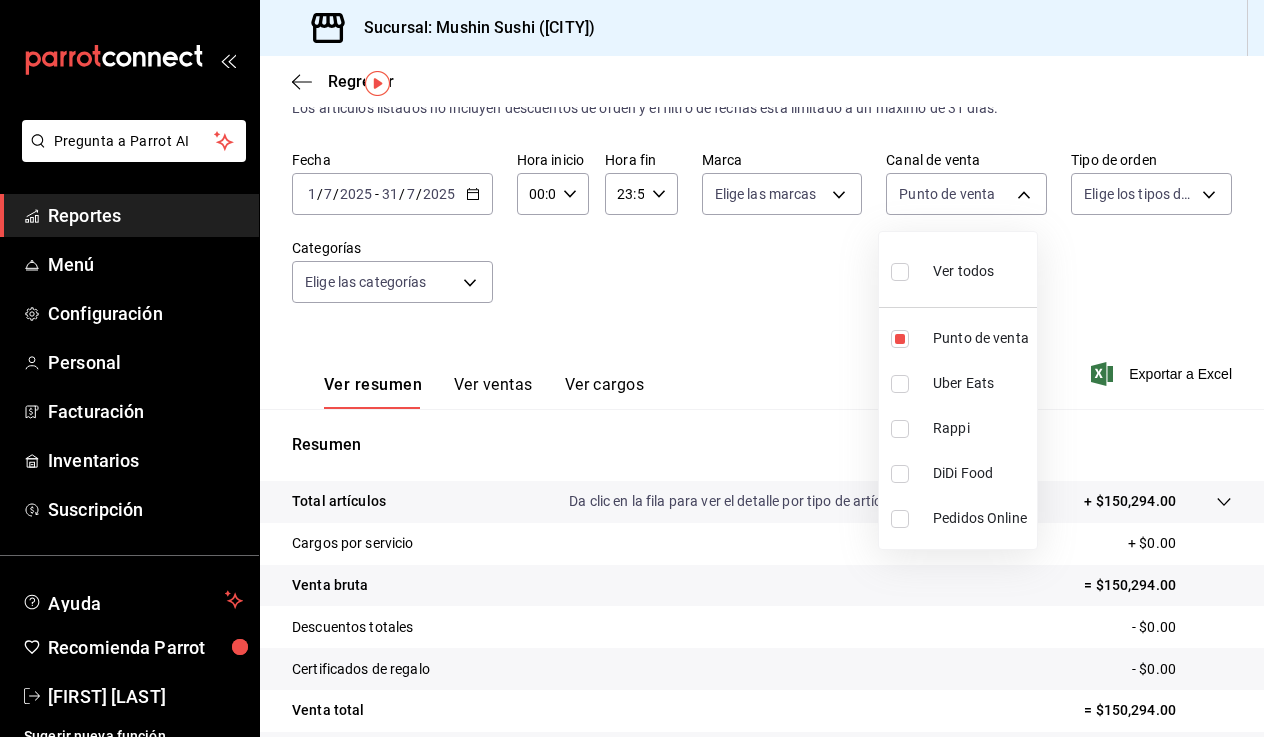 click at bounding box center [632, 368] 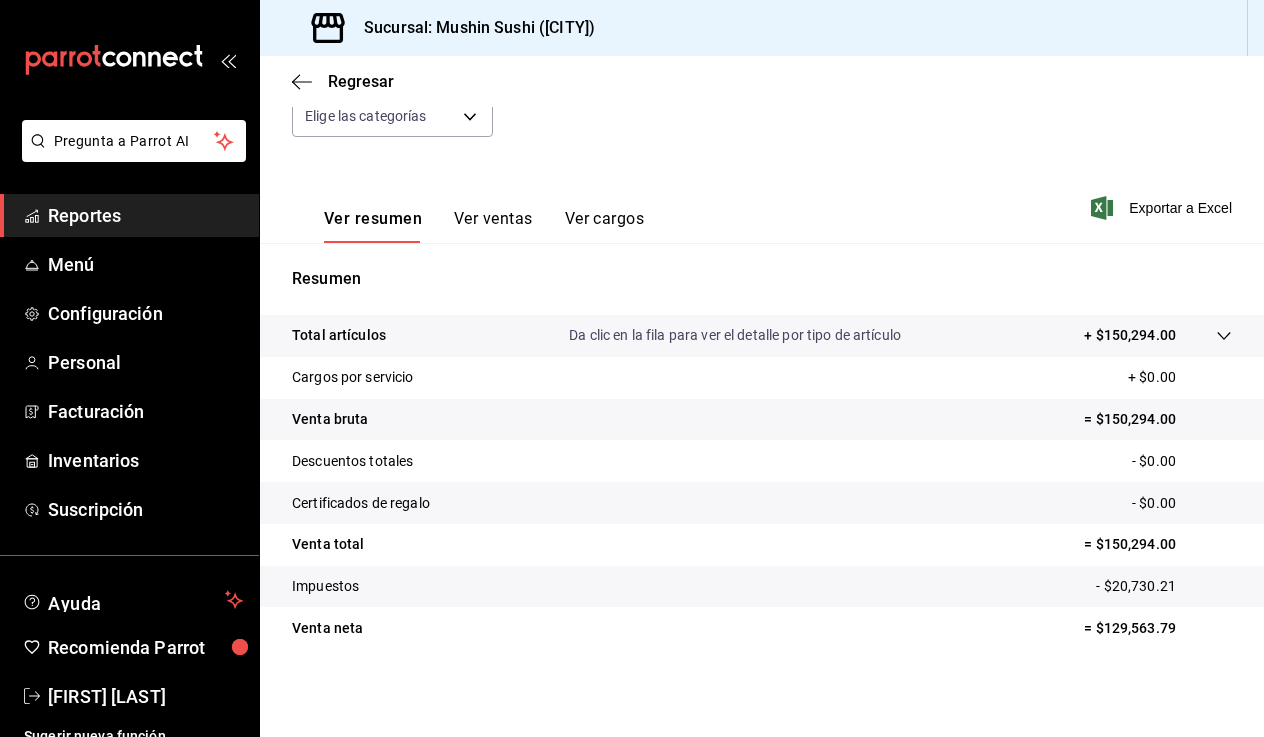 scroll, scrollTop: 221, scrollLeft: 0, axis: vertical 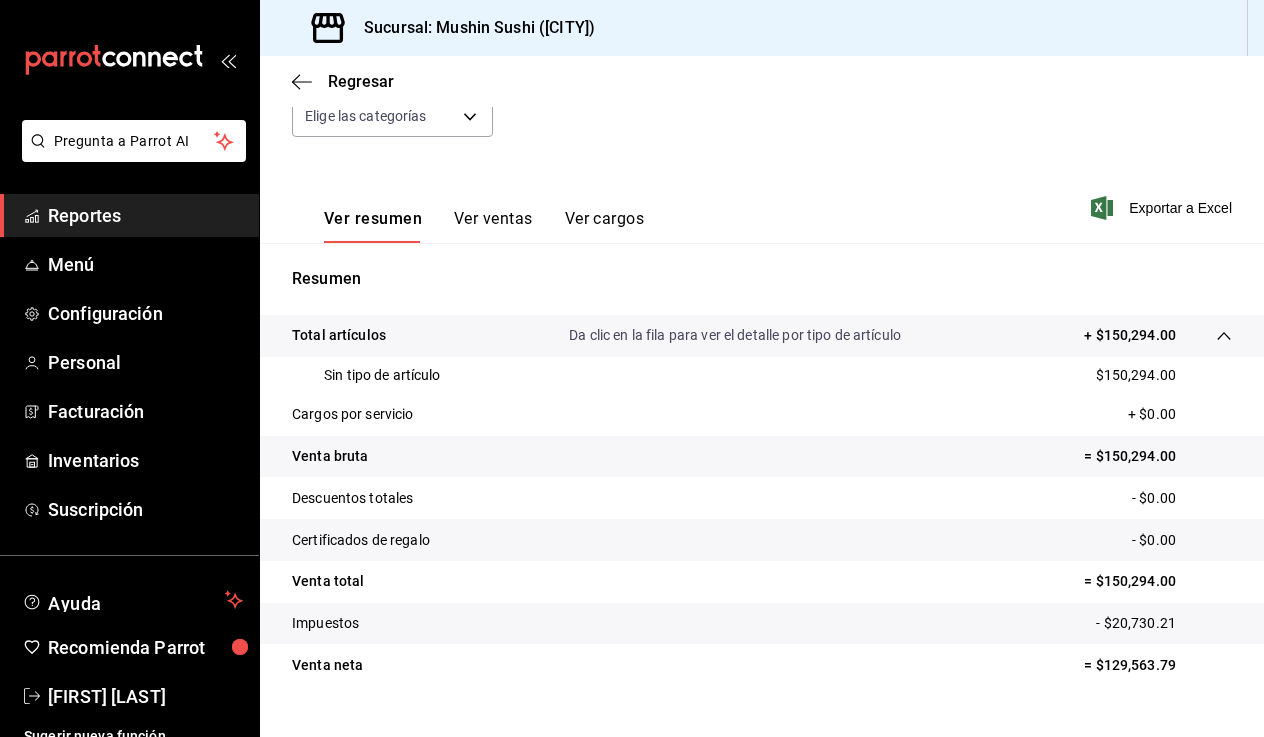 click on "+ $150,294.00" at bounding box center (1130, 335) 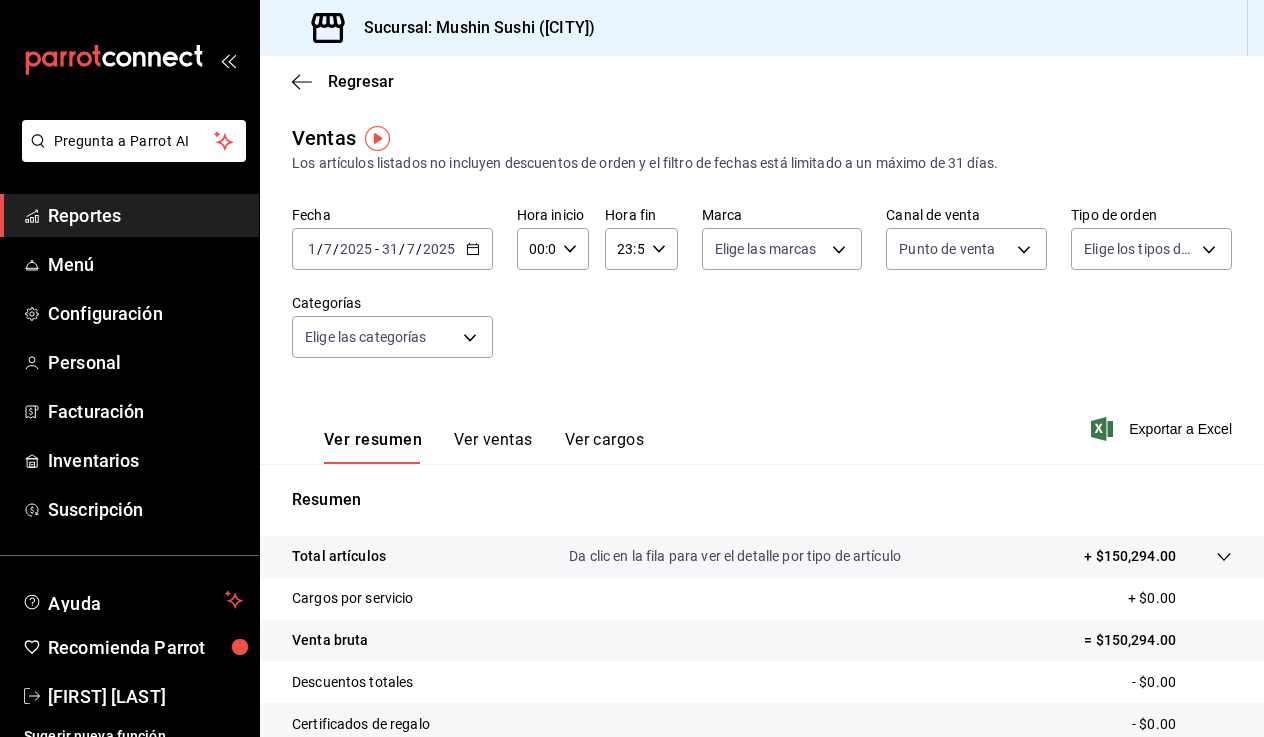 scroll, scrollTop: 0, scrollLeft: 0, axis: both 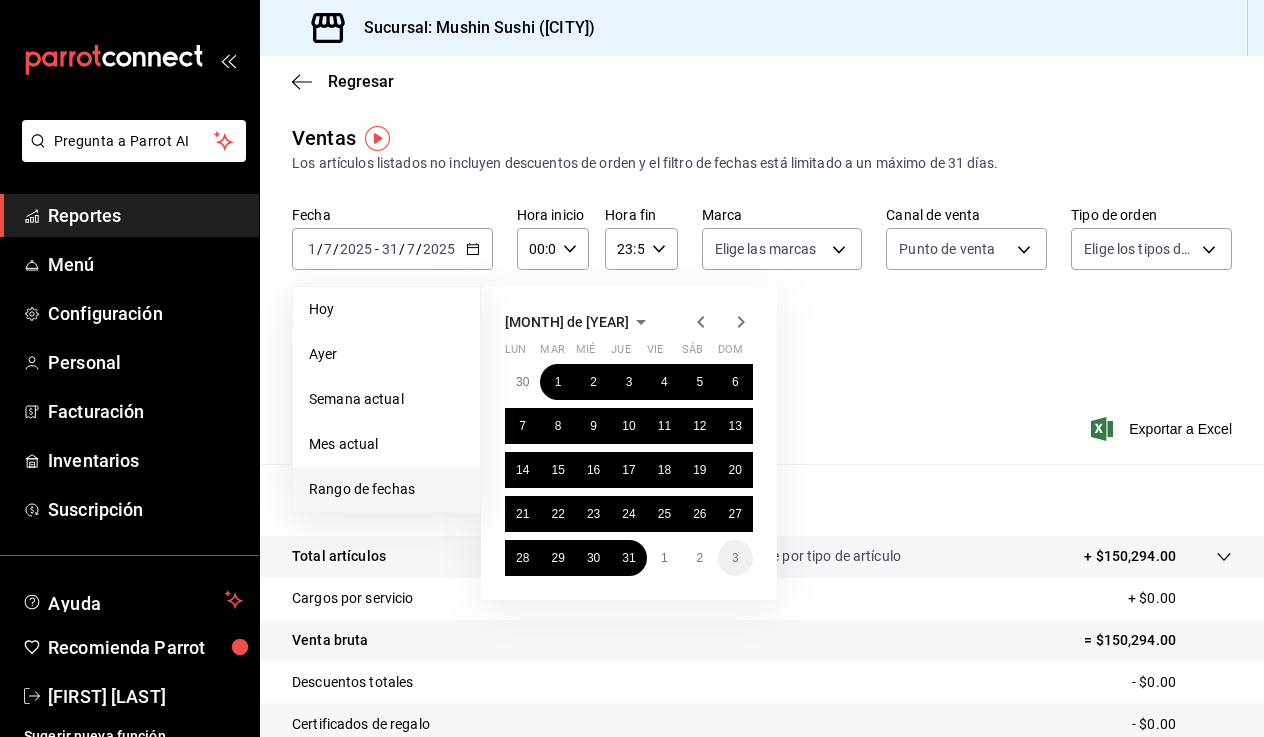 click 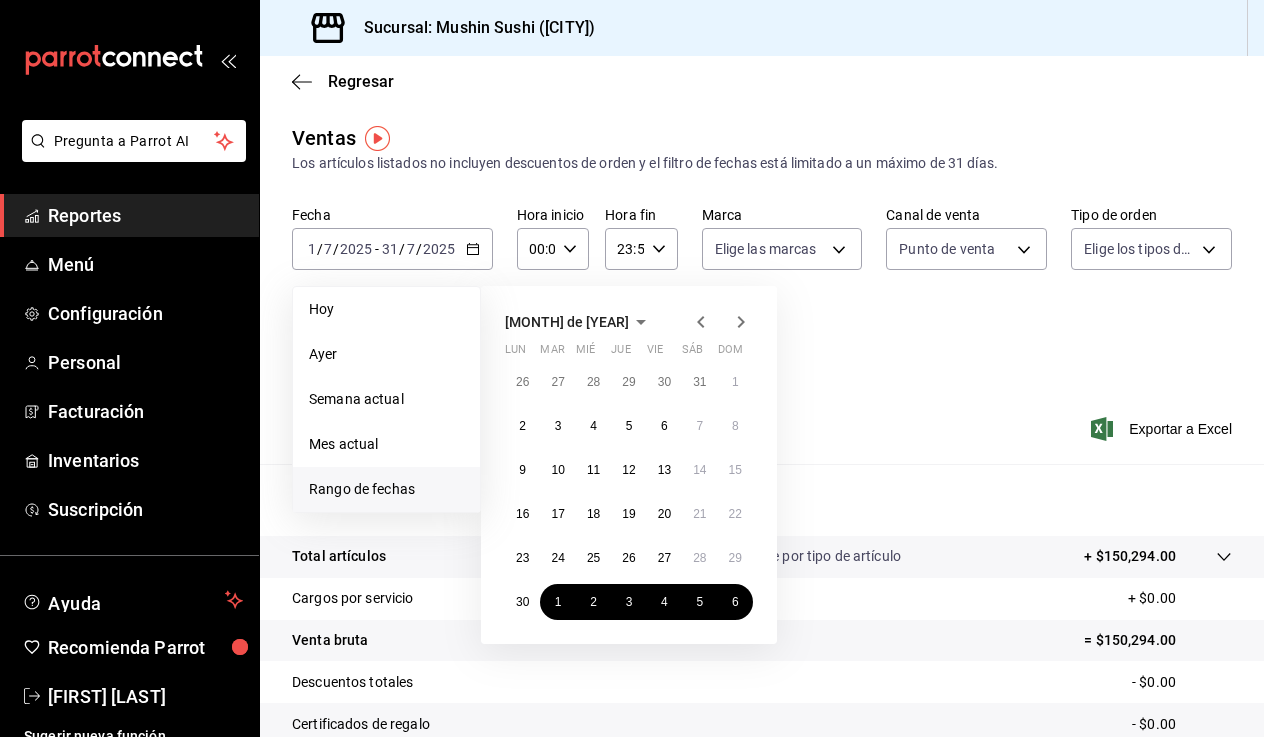click 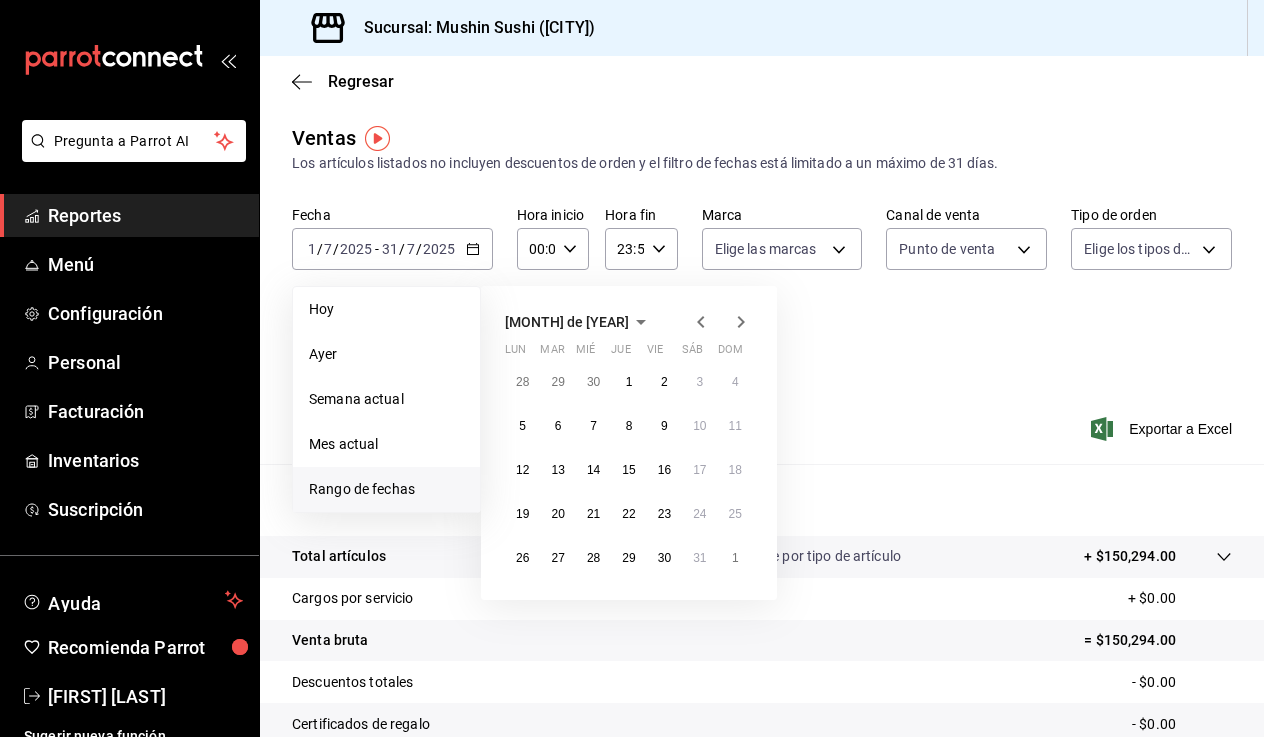 click 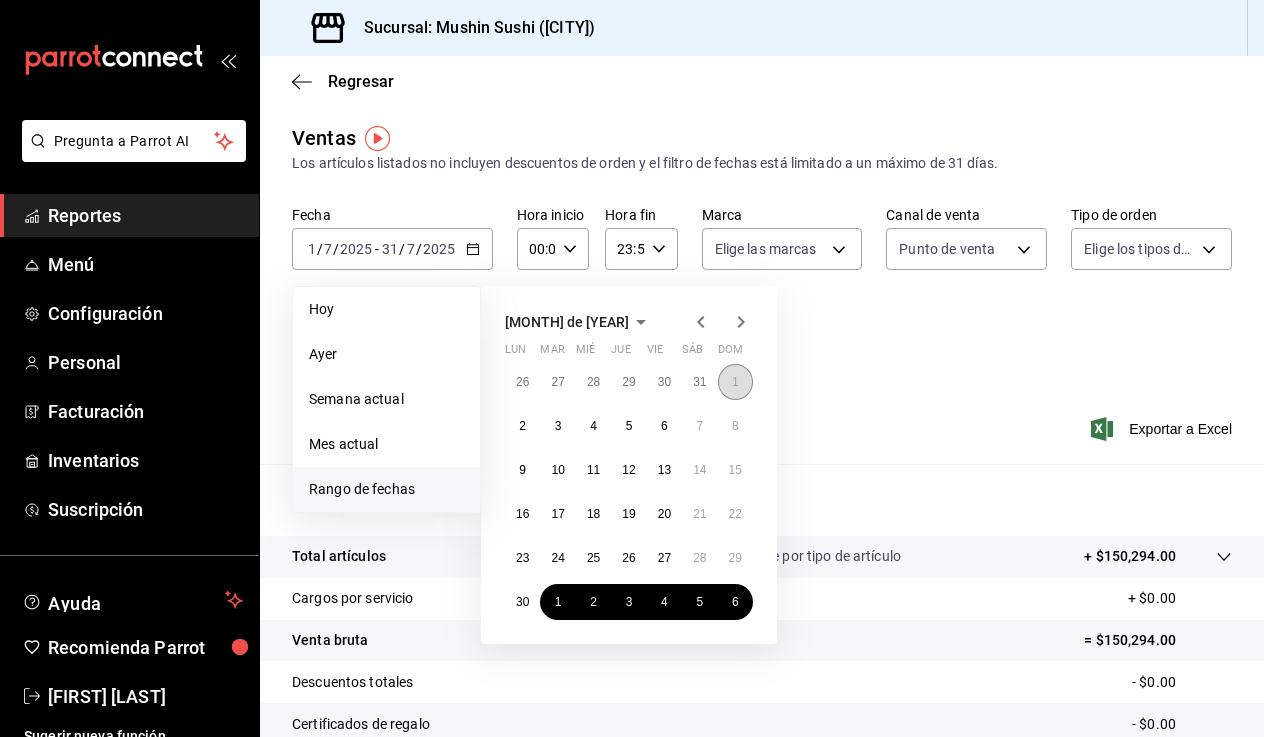click on "1" at bounding box center (735, 382) 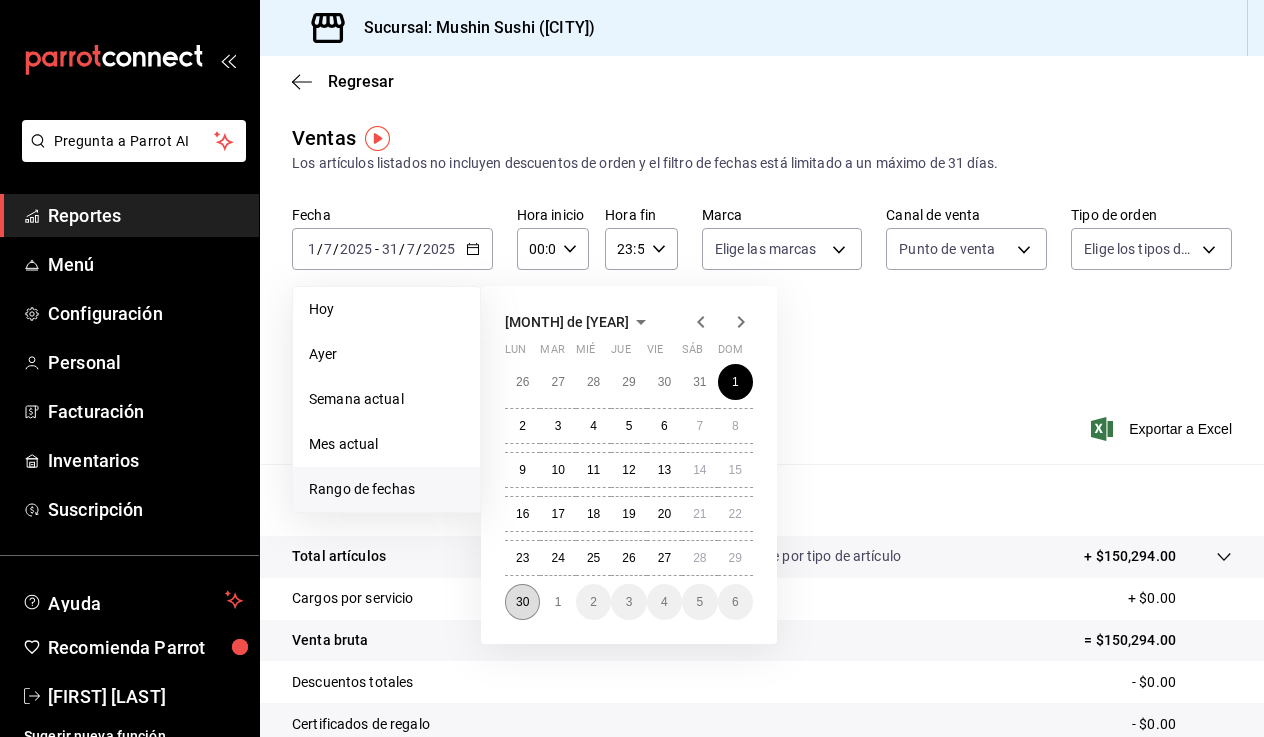click on "30" at bounding box center (522, 602) 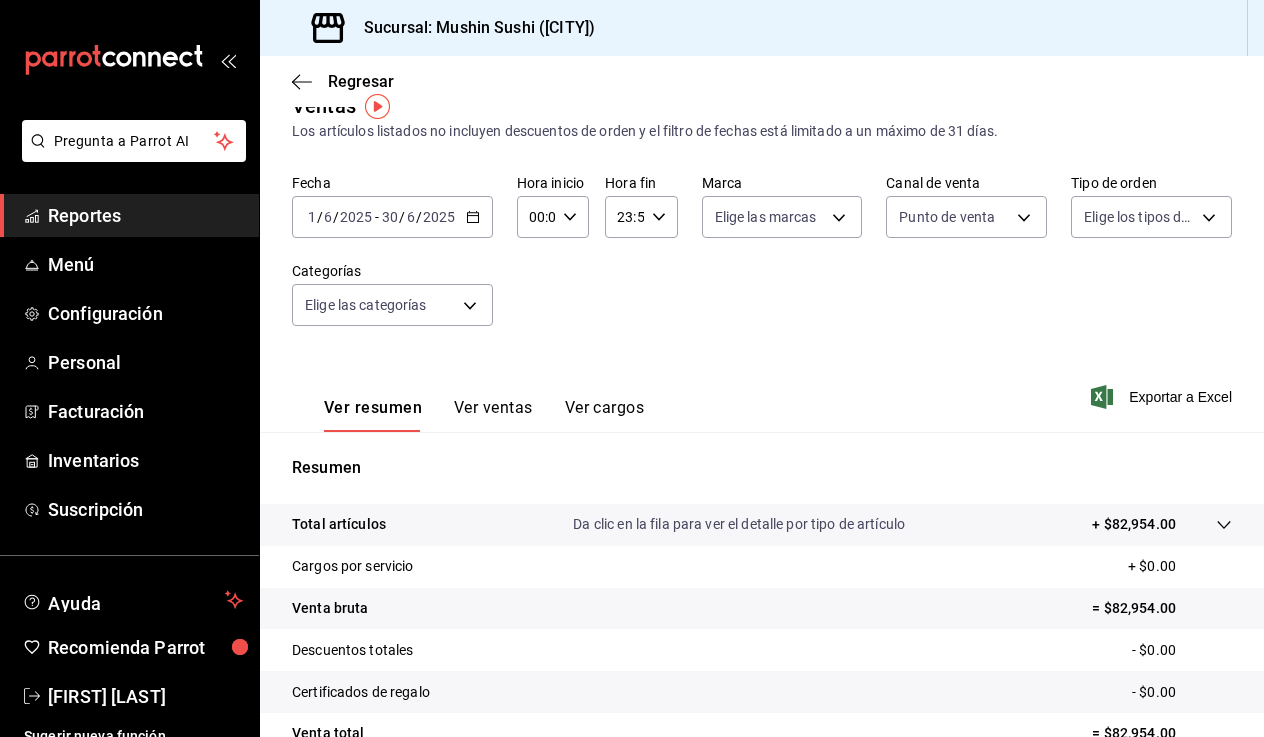 scroll, scrollTop: 32, scrollLeft: 0, axis: vertical 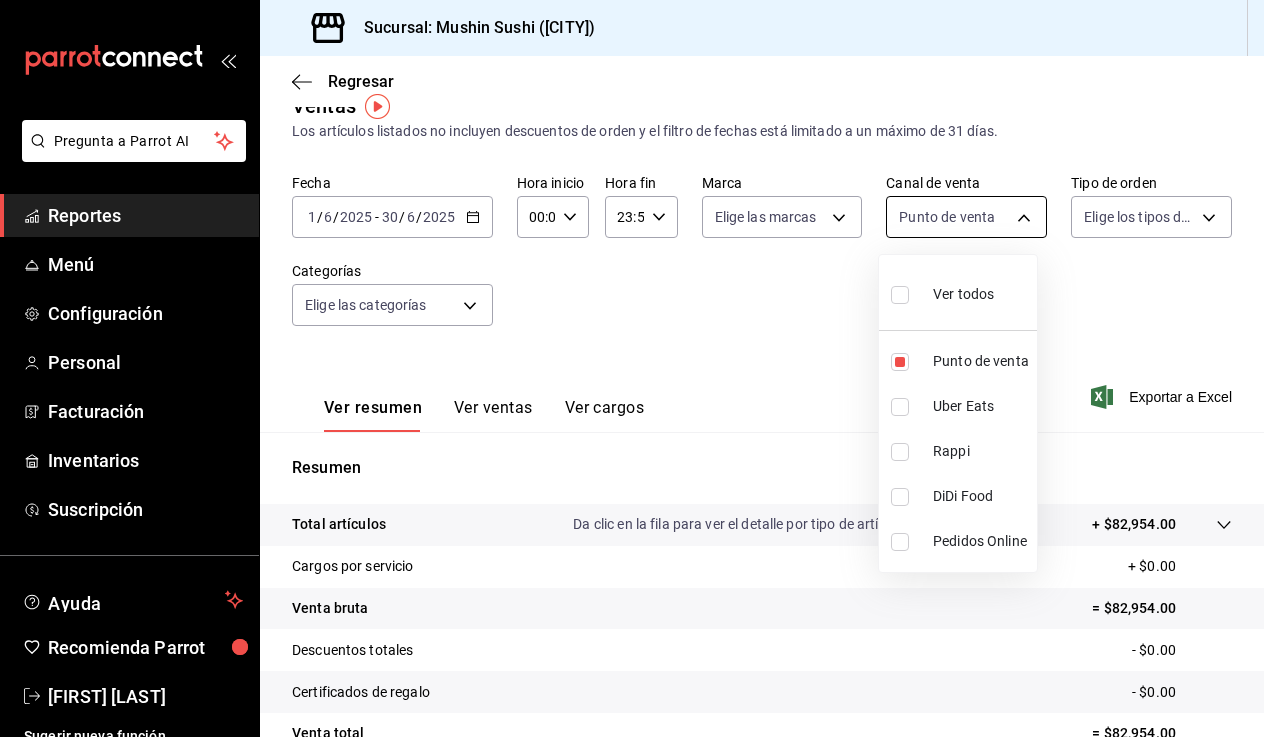 click on "Pregunta a Parrot AI Reportes   Menú   Configuración   Personal   Facturación   Inventarios   Suscripción   Ayuda Recomienda Parrot   [FIRST] [LAST]   Sugerir nueva función   Sucursal: Mushin Sushi ([CITY]) Regresar Ventas Los artículos listados no incluyen descuentos de orden y el filtro de fechas está limitado a un máximo de 31 días. Fecha [DATE]   / [DATE] - [DATE]   / [DATE] Hora inicio 00:00 Hora inicio Hora fin 23:59 Hora fin Marca Elige las marcas Canal de venta Punto de venta PARROT Tipo de orden Elige los tipos de orden Categorías Elige las categorías Ver resumen Ver ventas Ver cargos Exportar a Excel Resumen Total artículos Da clic en la fila para ver el detalle por tipo de artículo + $[AMOUNT] Cargos por servicio + $[AMOUNT] Venta bruta = $[AMOUNT] Descuentos totales - $[AMOUNT] Certificados de regalo - $[AMOUNT] Venta total = $[AMOUNT] Impuestos - $[AMOUNT] Venta neta = $[AMOUNT] Pregunta a Parrot AI Reportes   Menú   Configuración   Personal   Facturación   Inventarios" at bounding box center [632, 368] 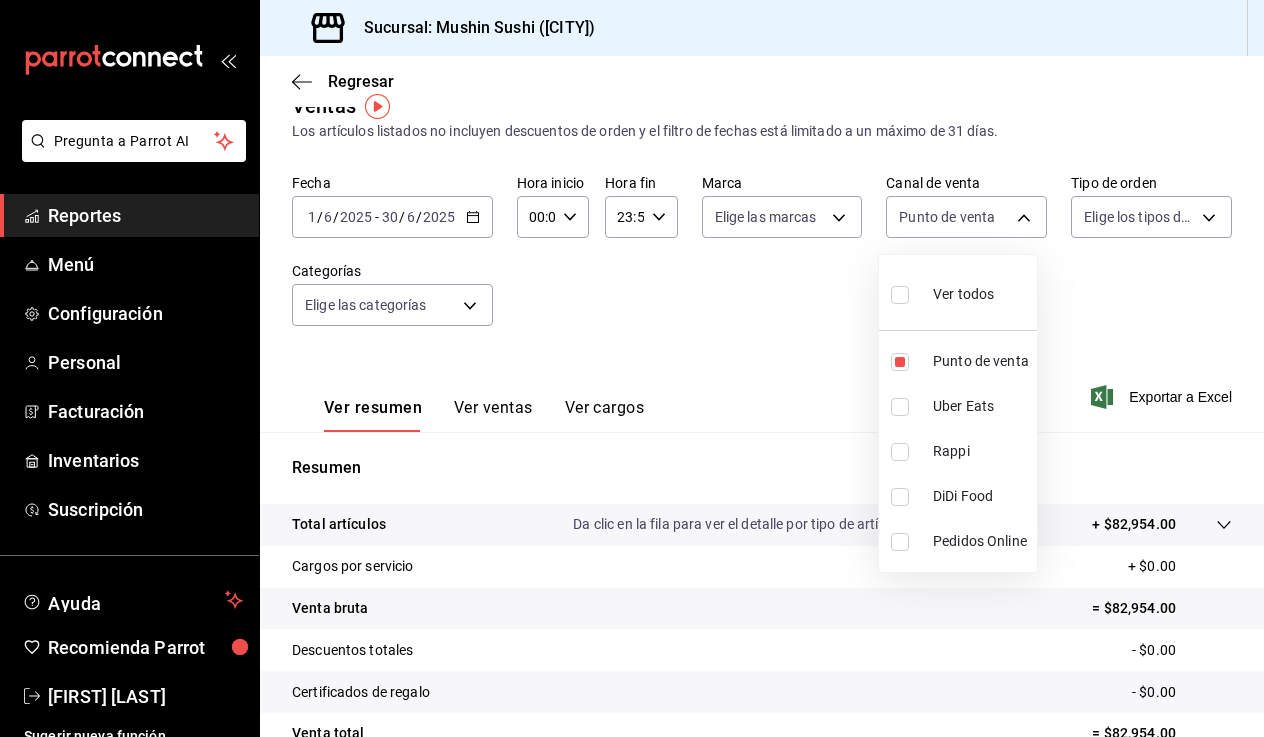 click at bounding box center [900, 295] 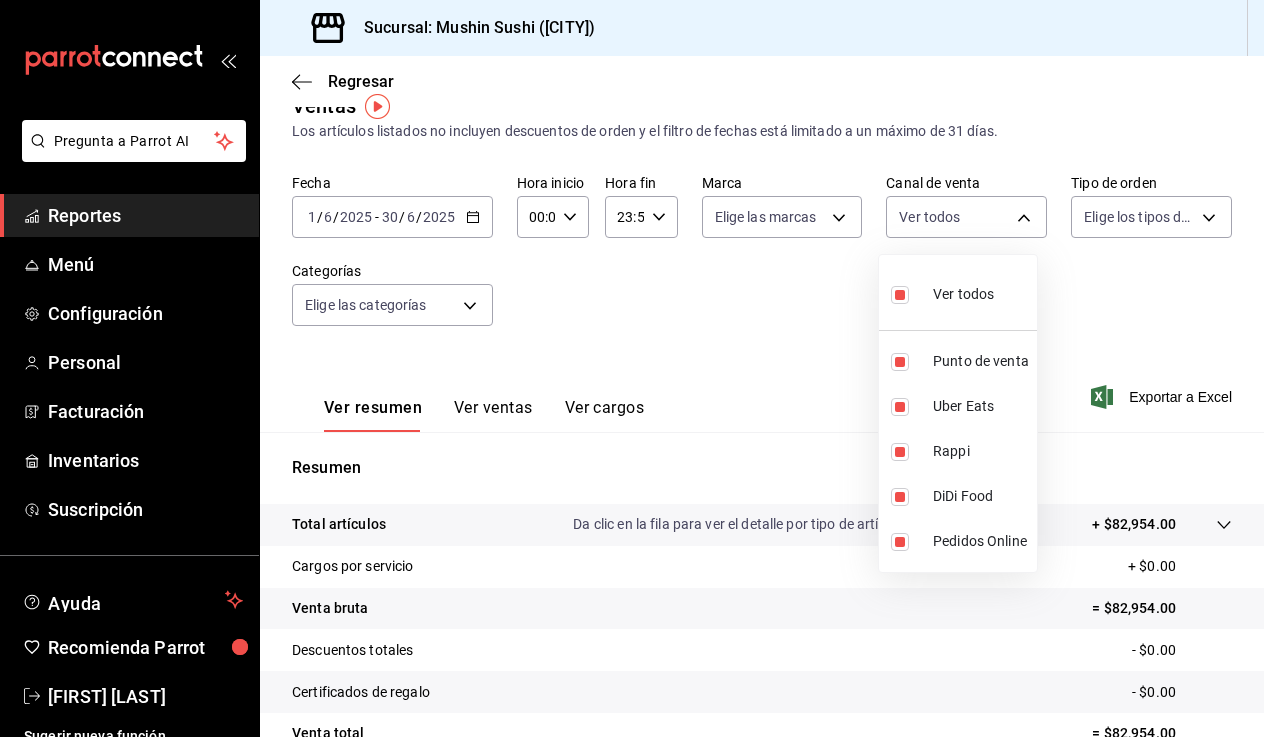 click on "Ver todos" at bounding box center (963, 294) 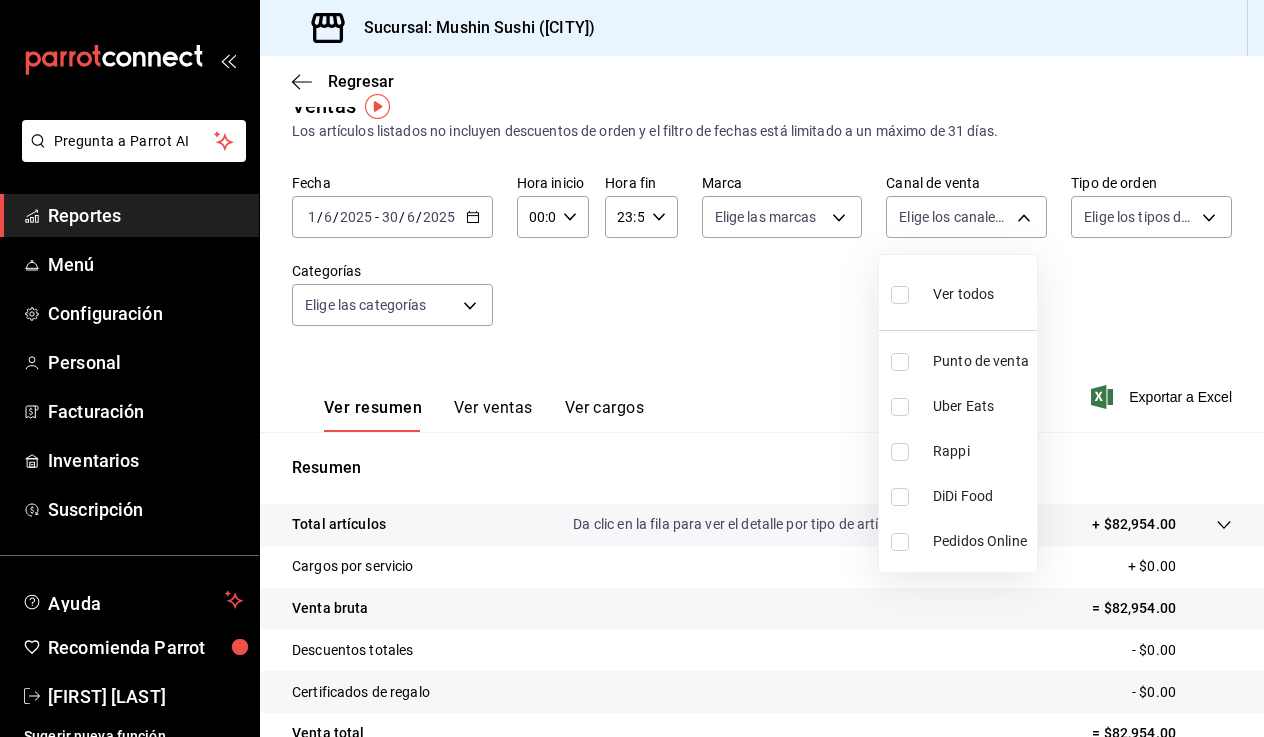 click at bounding box center [632, 368] 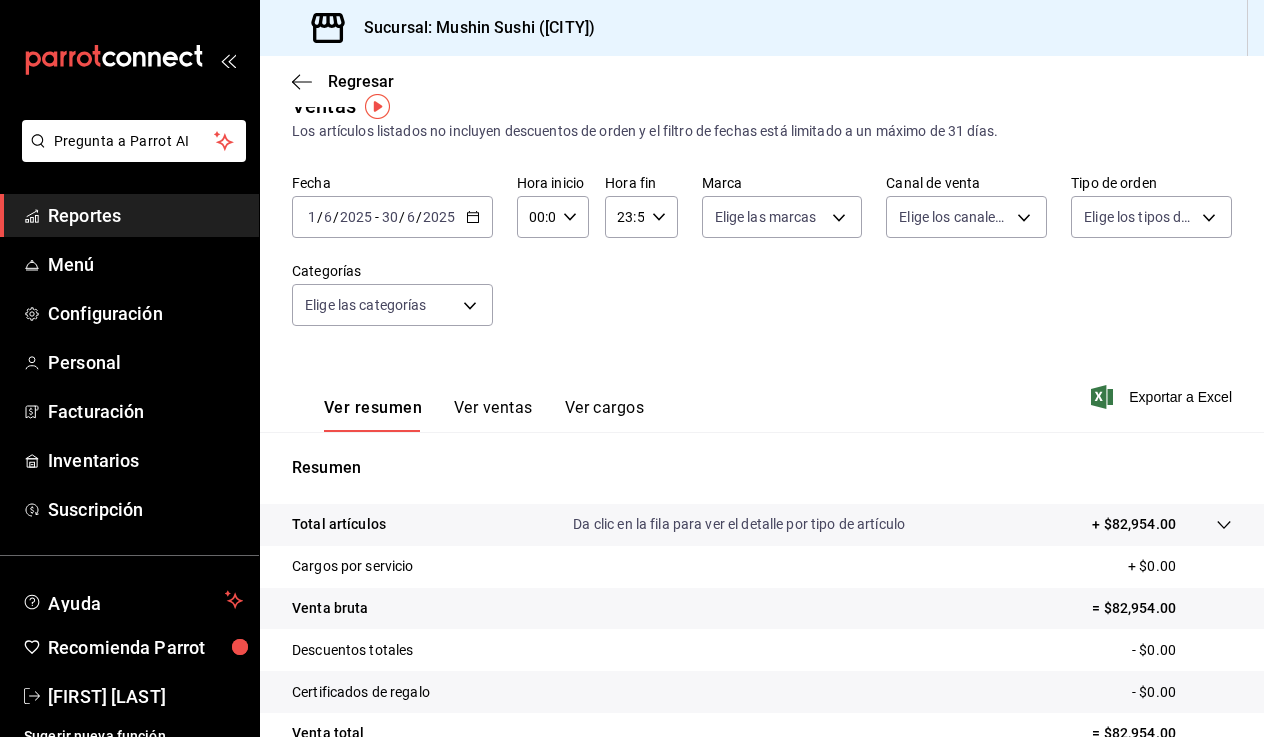 click 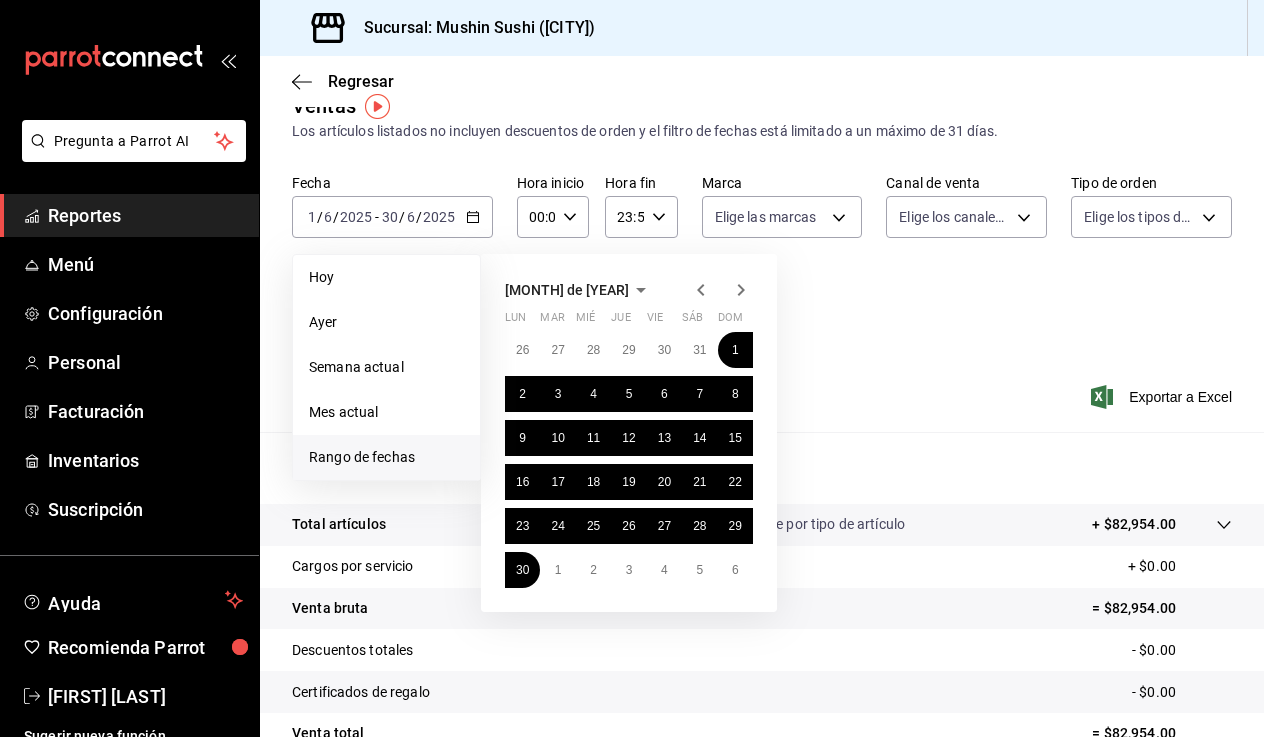 click 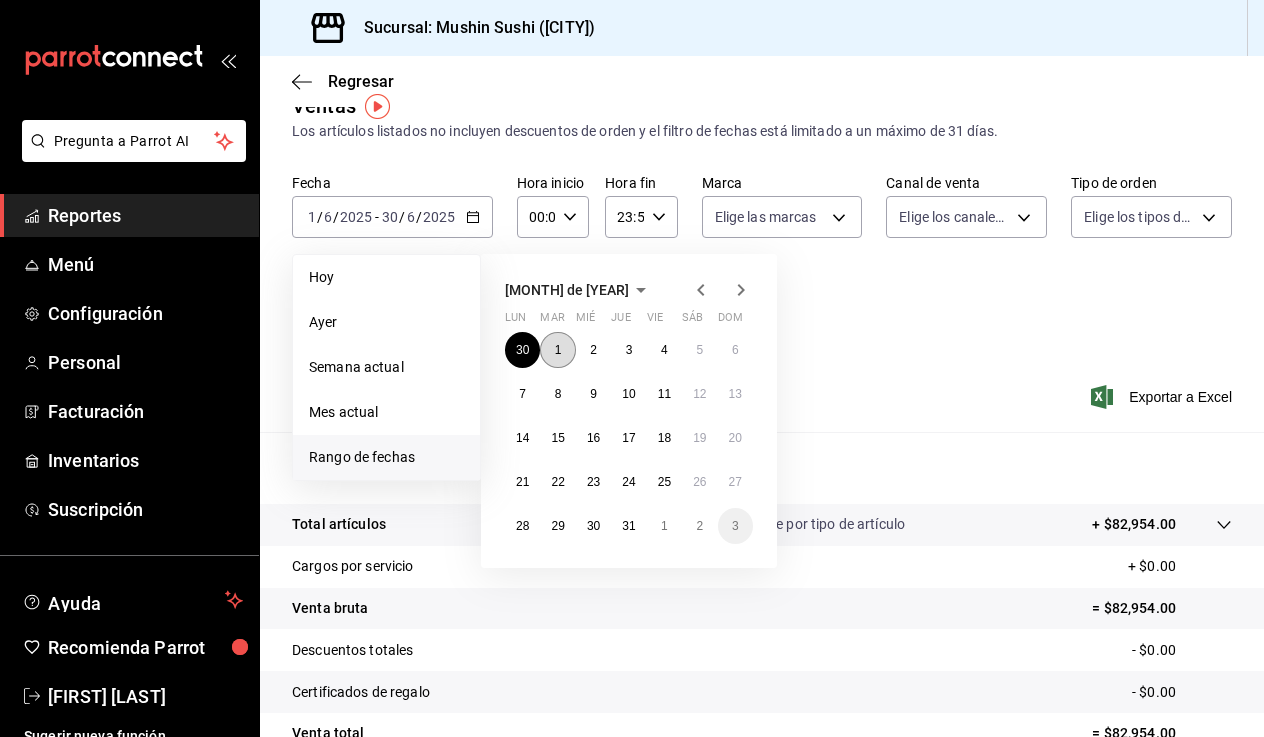 click on "1" at bounding box center (557, 350) 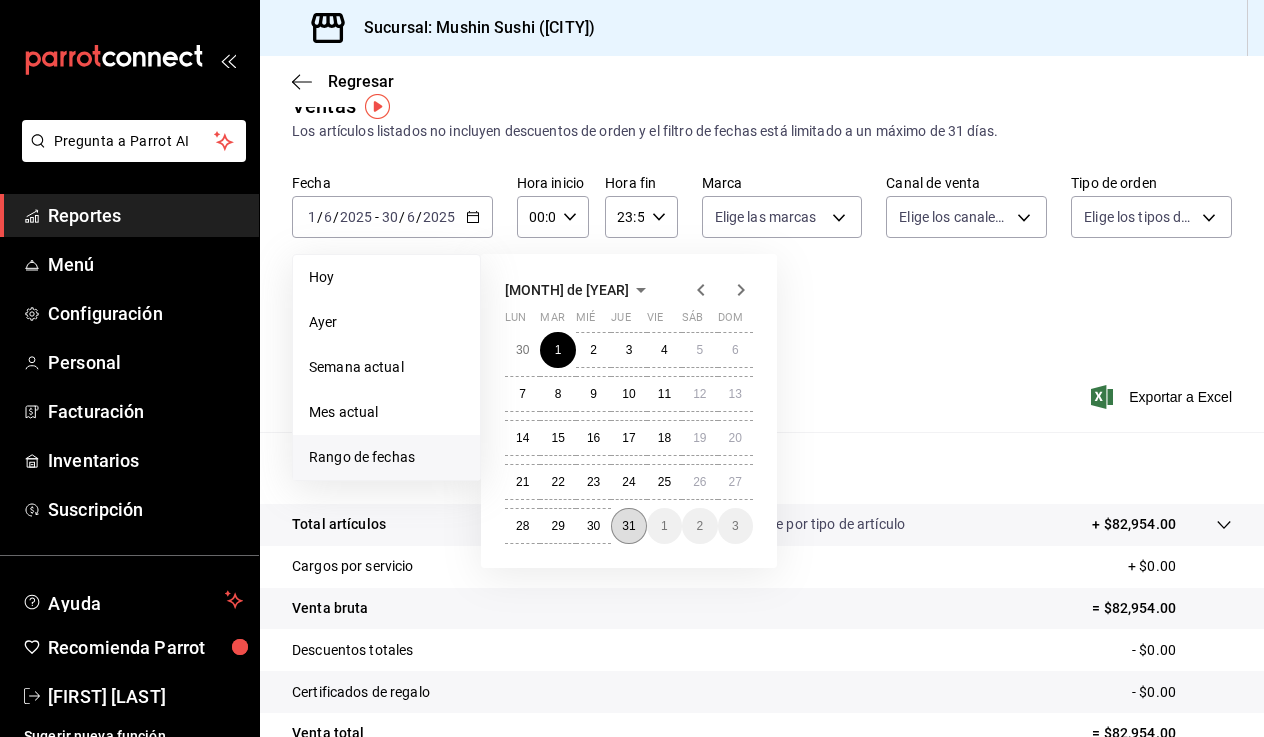 click on "31" at bounding box center [628, 526] 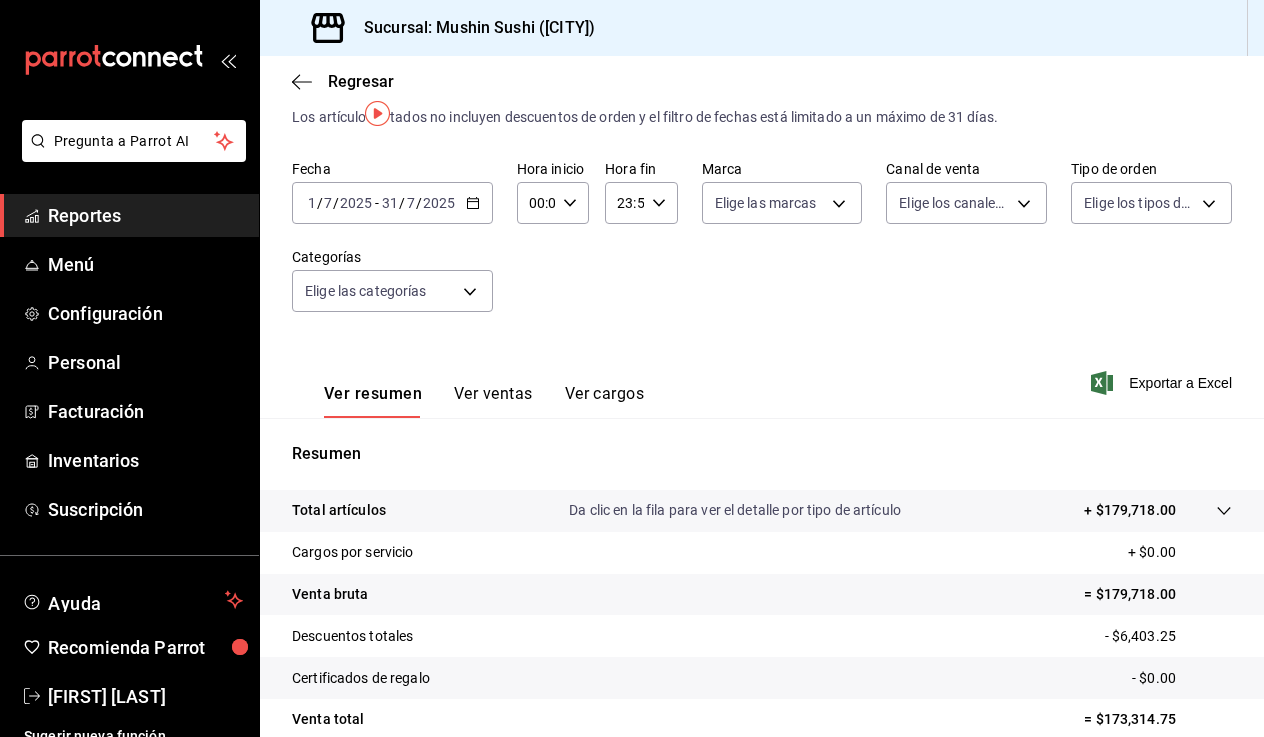 scroll, scrollTop: 18, scrollLeft: 0, axis: vertical 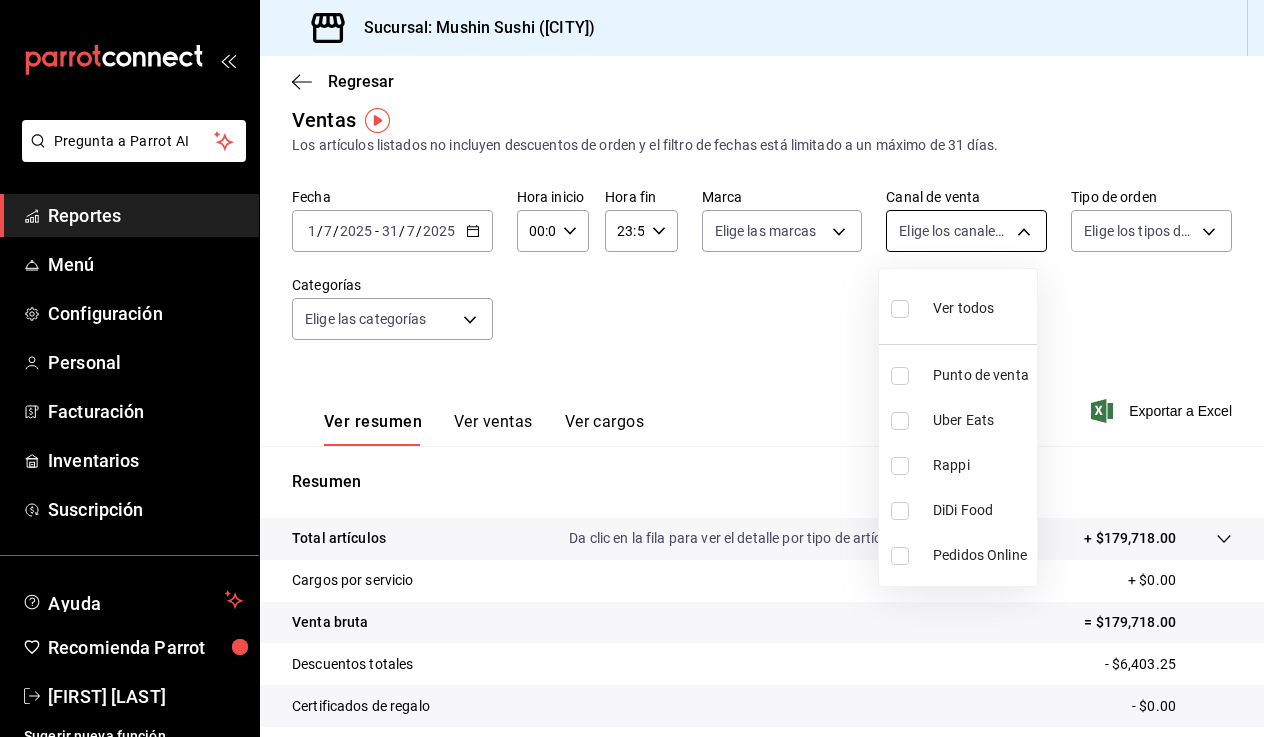 click on "Pregunta a Parrot AI Reportes   Menú   Configuración   Personal   Facturación   Inventarios   Suscripción   Ayuda Recomienda Parrot   [FIRST] [LAST]   Sugerir nueva función   Sucursal: Mushin Sushi ([CITY]) Regresar Ventas Los artículos listados no incluyen descuentos de orden y el filtro de fechas está limitado a un máximo de 31 días. Fecha [DATE]   / [DATE] - [DATE]   / [DATE] Hora inicio 00:00 Hora inicio Hora fin 23:59 Hora fin Marca Elige las marcas Canal de venta Elige los canales de venta Tipo de orden Elige los tipos de orden Categorías Elige las categorías Ver resumen Ver ventas Ver cargos Exportar a Excel Resumen Total artículos Da clic en la fila para ver el detalle por tipo de artículo + $[AMOUNT] Cargos por servicio + $[AMOUNT] Venta bruta = $[AMOUNT] Descuentos totales - $[AMOUNT] Certificados de regalo - $[AMOUNT] Venta total = $[AMOUNT] Impuestos - $[AMOUNT] Venta neta = $[AMOUNT] Pregunta a Parrot AI Reportes   Menú   Configuración   Personal   Facturación   Inventarios" at bounding box center [632, 368] 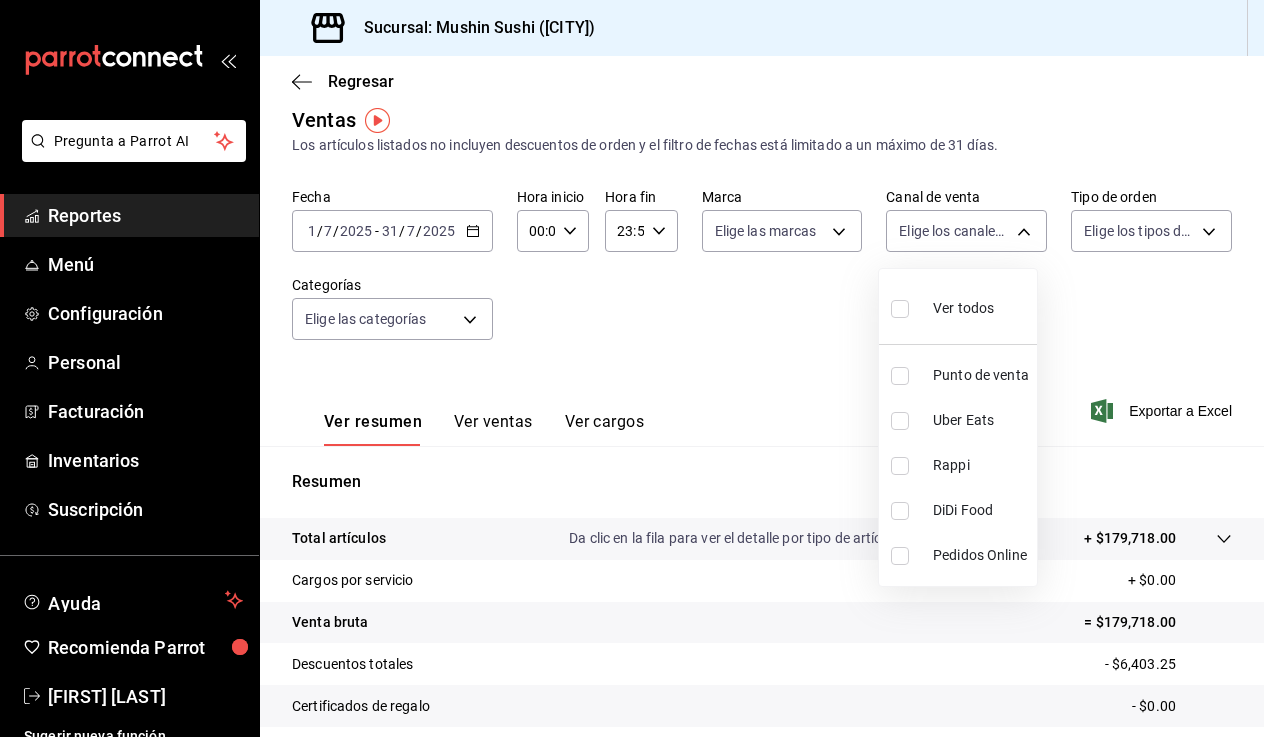 click on "Ver todos" at bounding box center (942, 306) 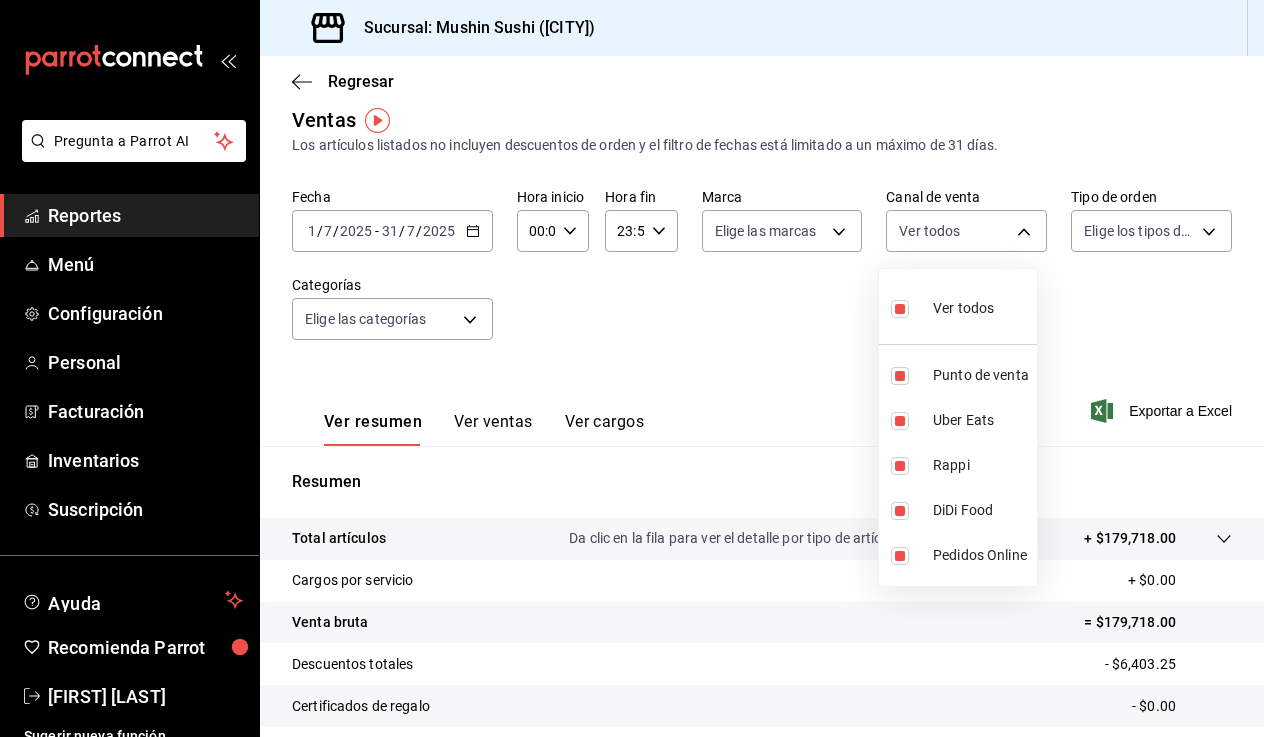 click at bounding box center (632, 368) 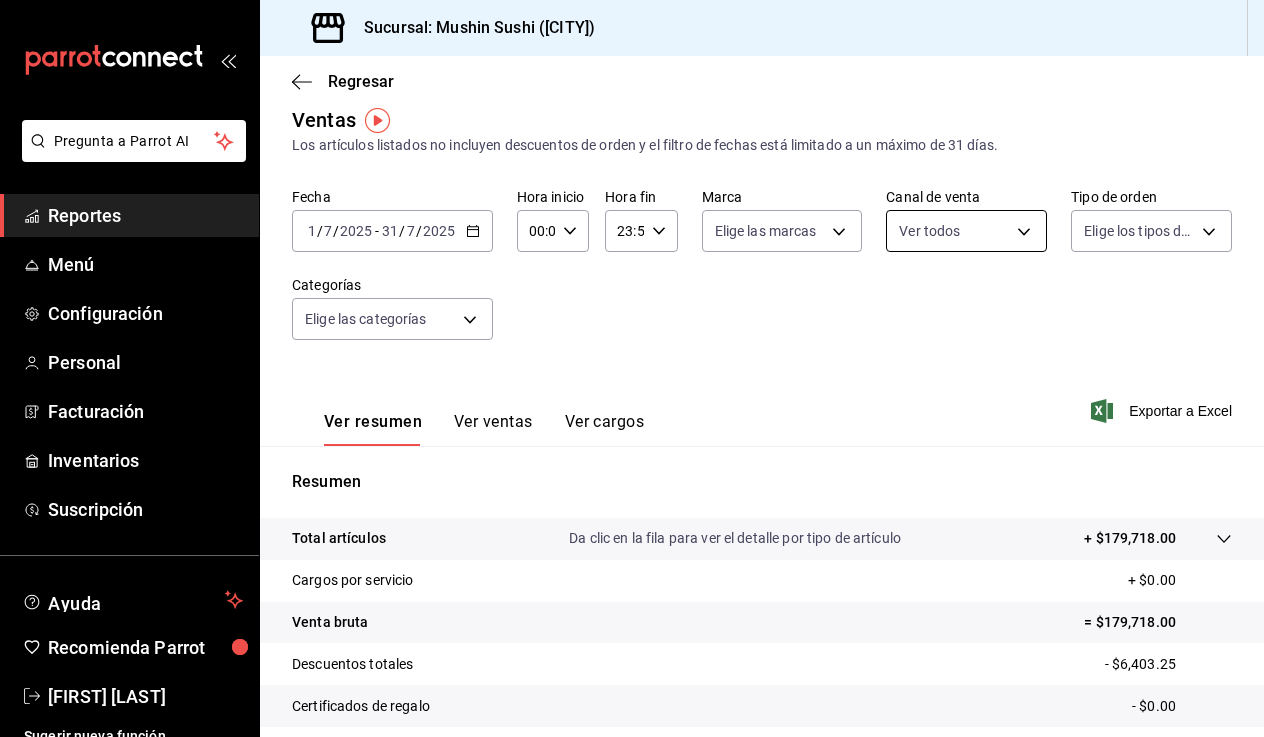 click on "Pregunta a Parrot AI Reportes   Menú   Configuración   Personal   Facturación   Inventarios   Suscripción   Ayuda Recomienda Parrot   [FIRST] [LAST]   Sugerir nueva función   Sucursal: Mushin Sushi ([CITY]) Regresar Ventas Los artículos listados no incluyen descuentos de orden y el filtro de fechas está limitado a un máximo de 31 días. Fecha [DATE]   / [DATE] - [DATE]   / [DATE] Hora inicio 00:00 Hora inicio Hora fin 23:59 Hora fin Marca Elige las marcas Canal de venta Ver todos PARROT,UBER_EATS,RAPPI,DIDI_FOOD,ONLINE Tipo de orden Elige los tipos de orden Categorías Elige las categorías Ver resumen Ver ventas Ver cargos Exportar a Excel Resumen Total artículos Da clic en la fila para ver el detalle por tipo de artículo + $[AMOUNT] Cargos por servicio + $[AMOUNT] Venta bruta = $[AMOUNT] Descuentos totales - $[AMOUNT] Certificados de regalo - $[AMOUNT] Venta total = $[AMOUNT] Impuestos - $[AMOUNT] Venta neta = $[AMOUNT] Pregunta a Parrot AI Reportes   Menú   Configuración" at bounding box center (632, 368) 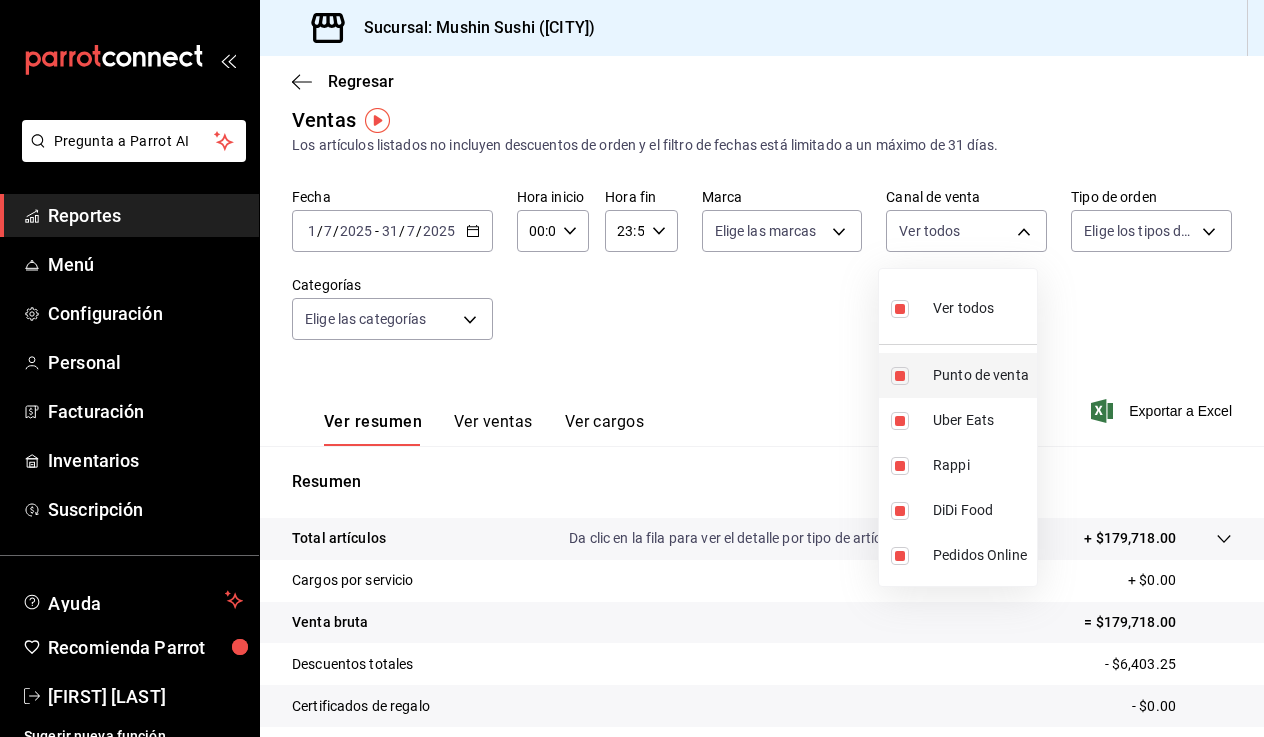 click on "Punto de venta" at bounding box center (958, 375) 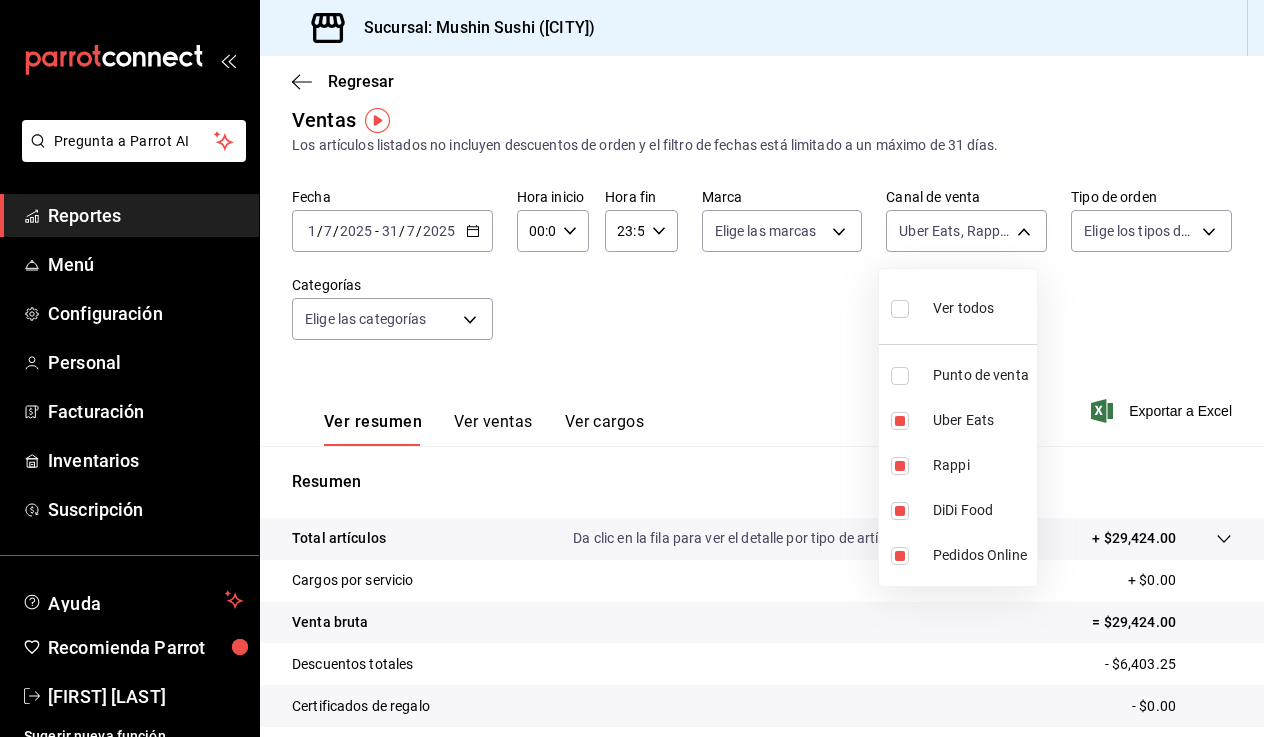 click at bounding box center (904, 308) 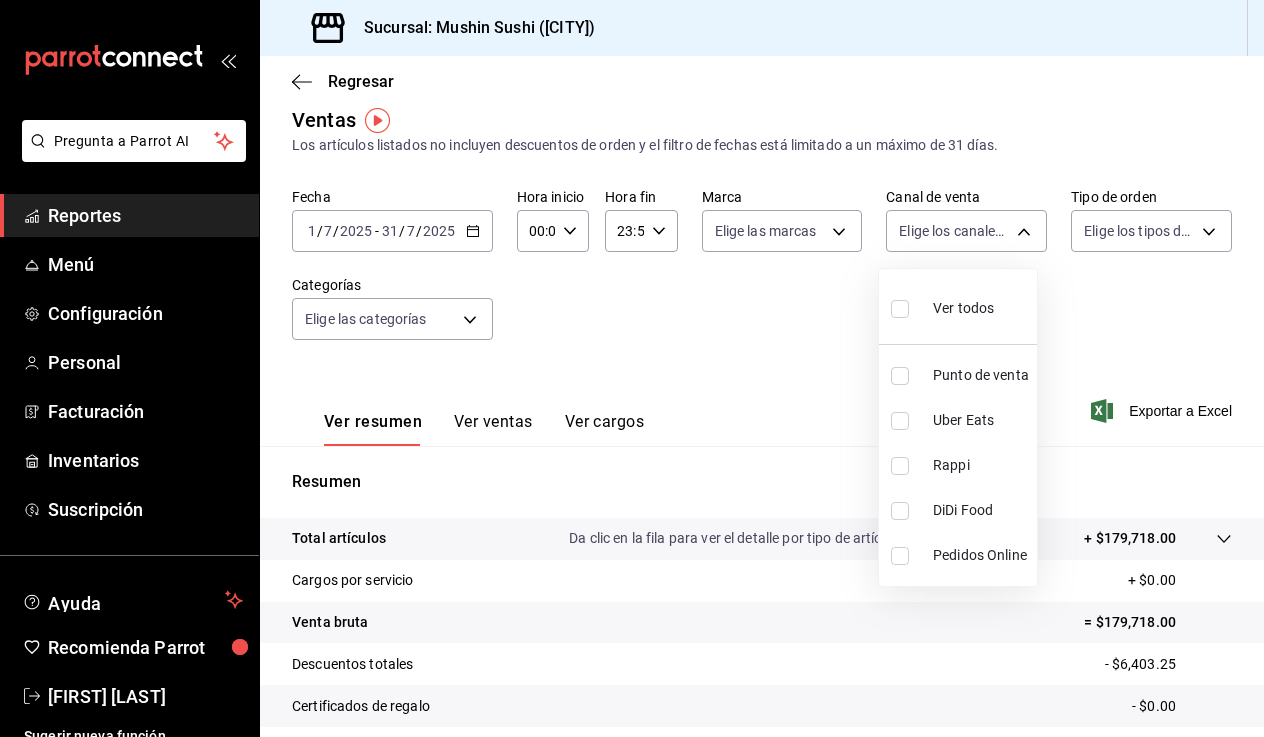 click at bounding box center (904, 376) 